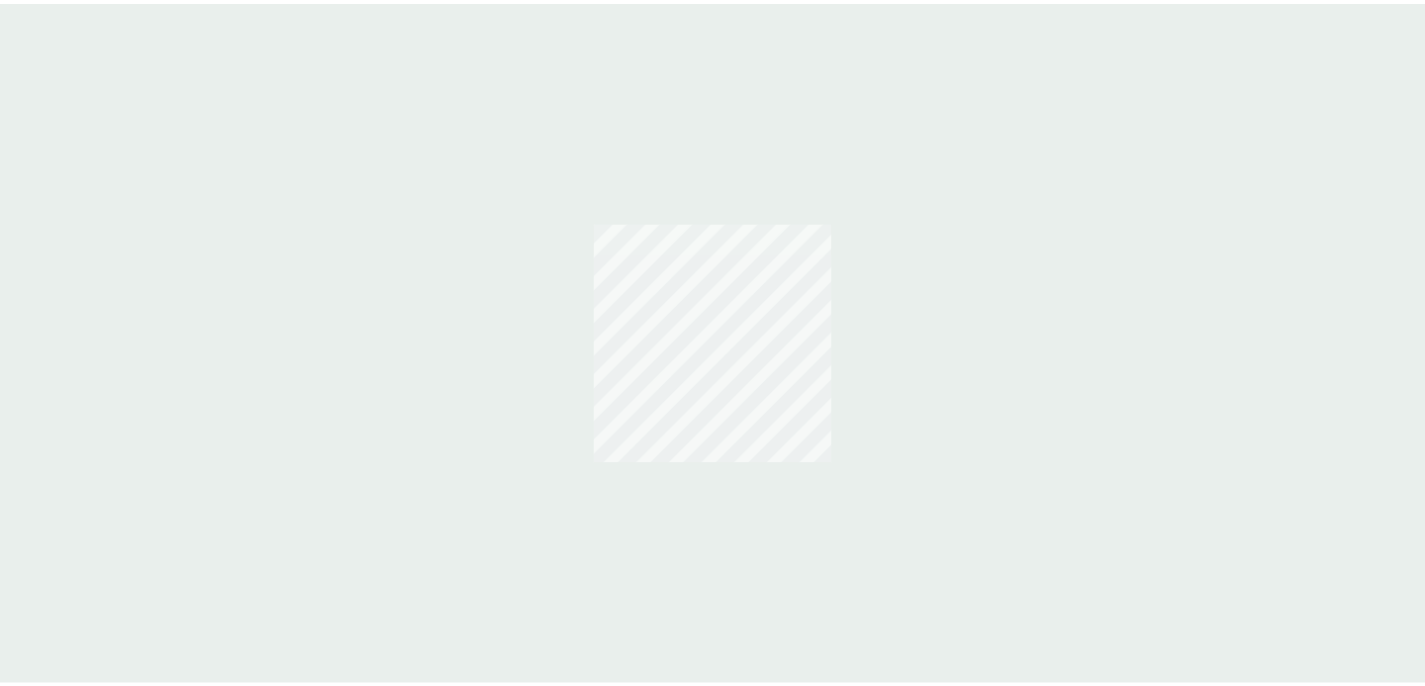 scroll, scrollTop: 0, scrollLeft: 0, axis: both 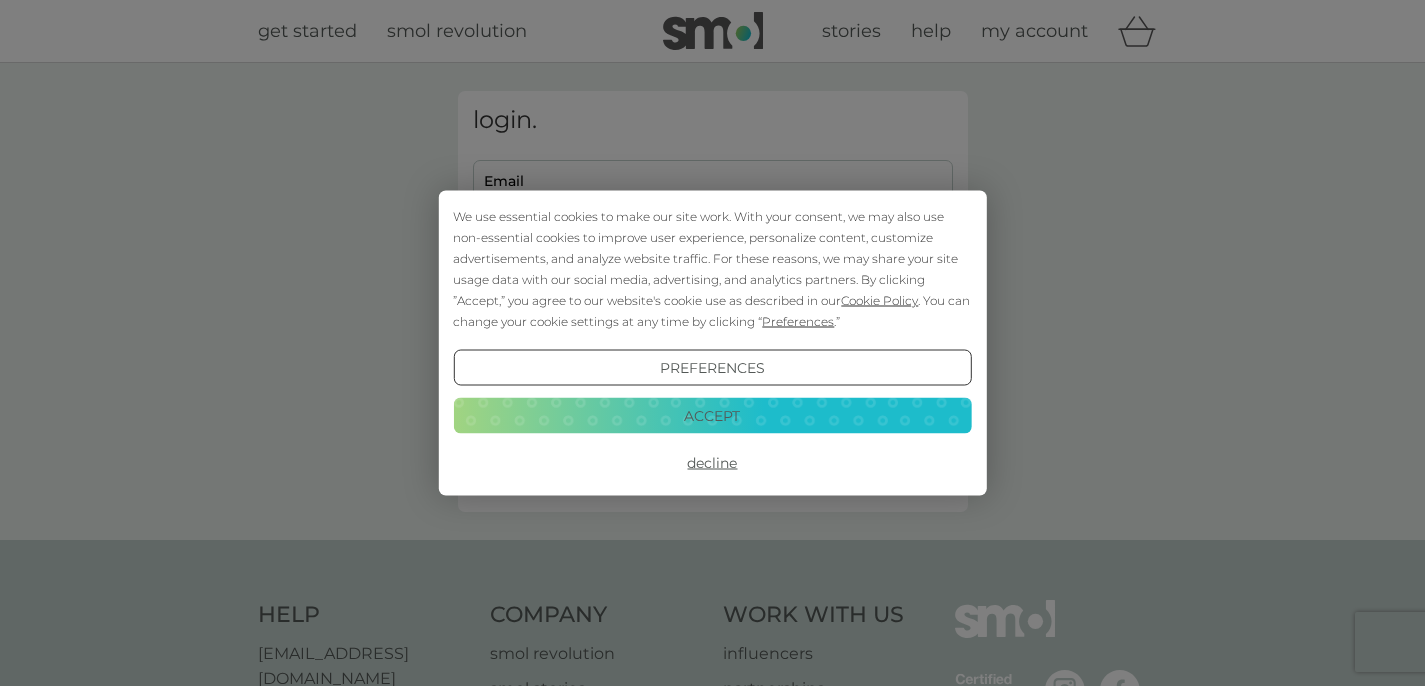 type on "[EMAIL_ADDRESS][DOMAIN_NAME]" 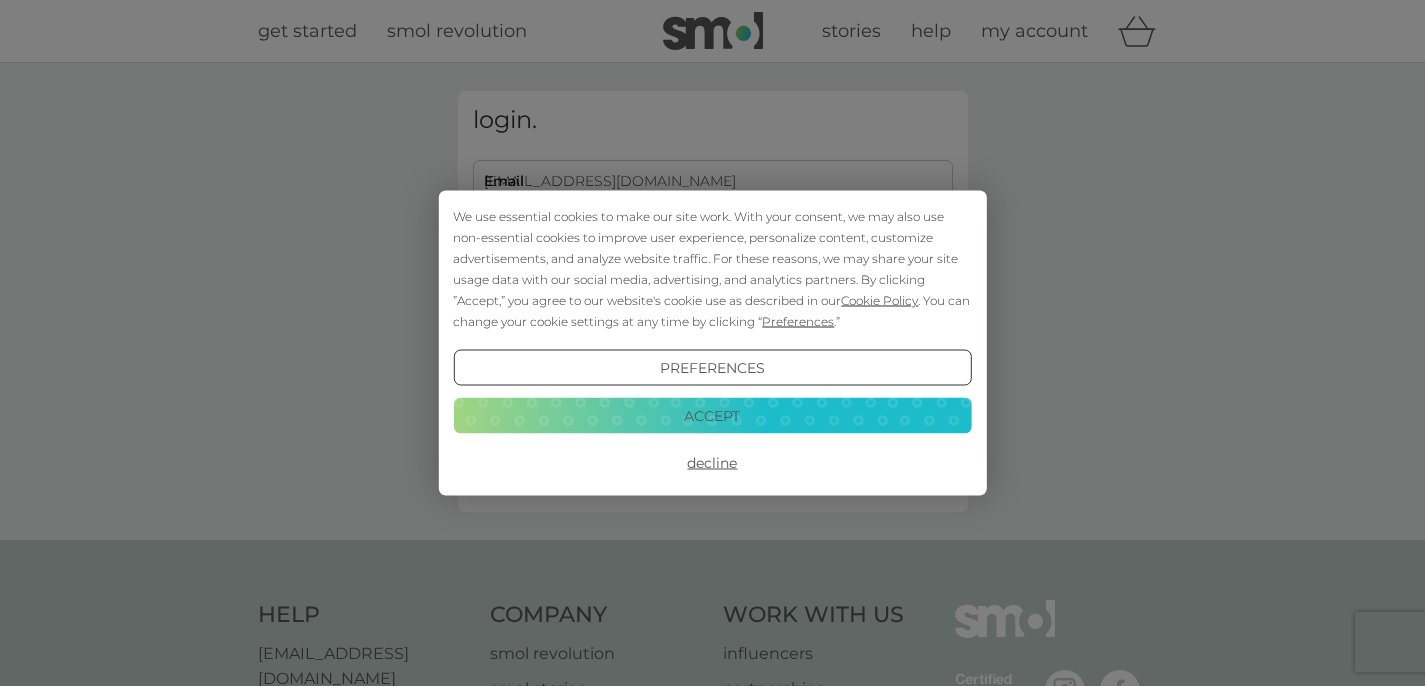 click on "Accept" at bounding box center (712, 415) 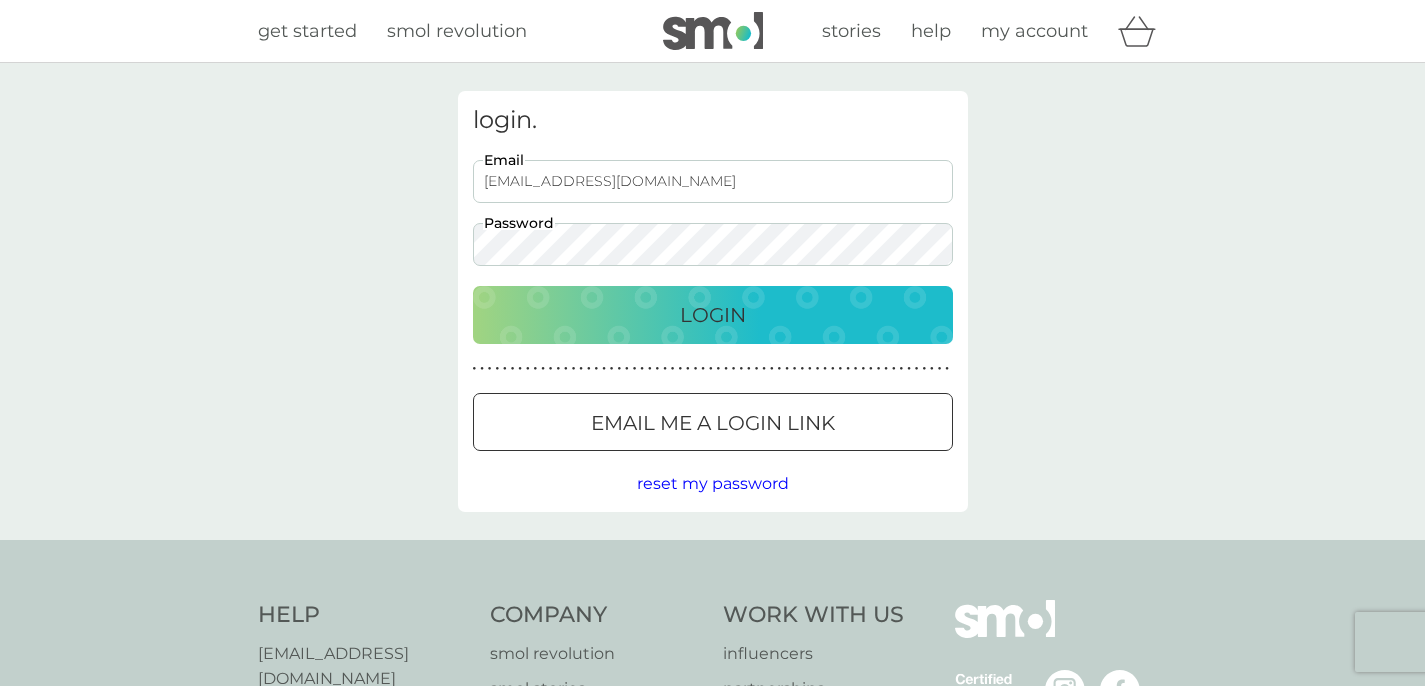 click on "Login" at bounding box center (713, 315) 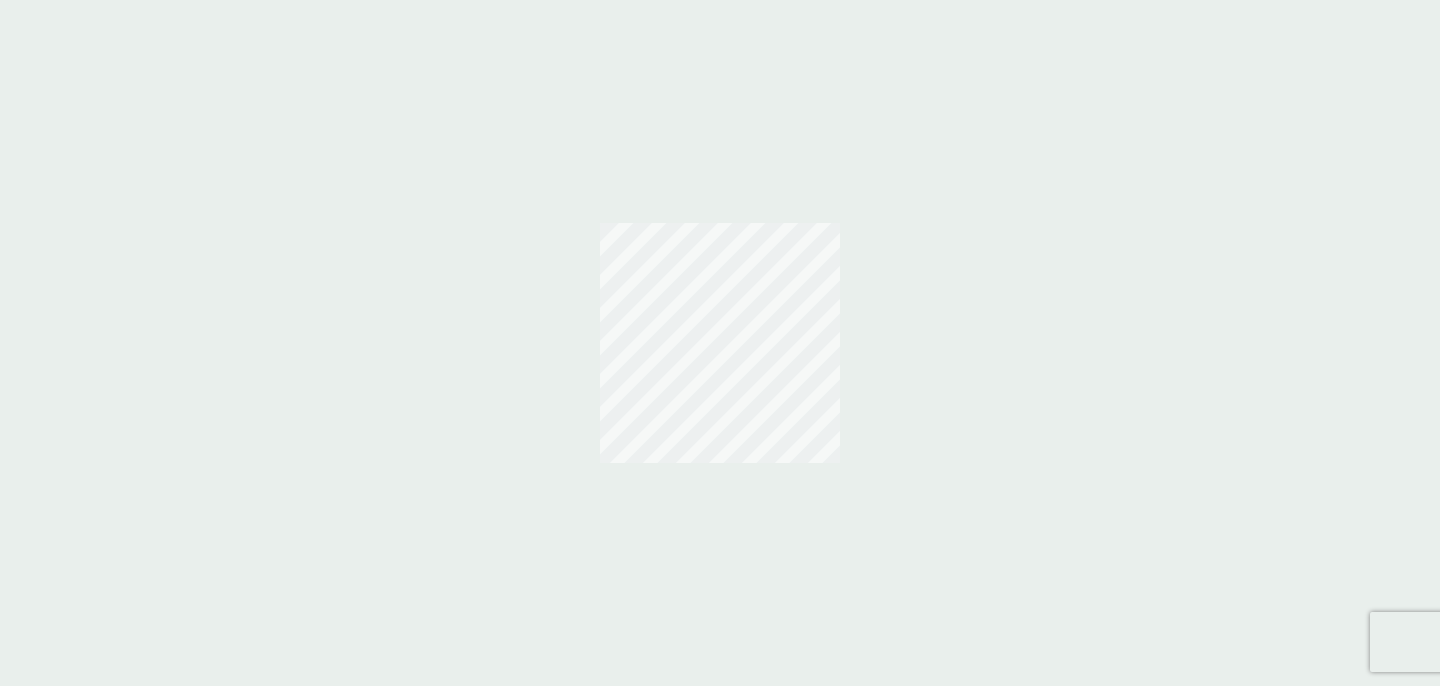 scroll, scrollTop: 0, scrollLeft: 0, axis: both 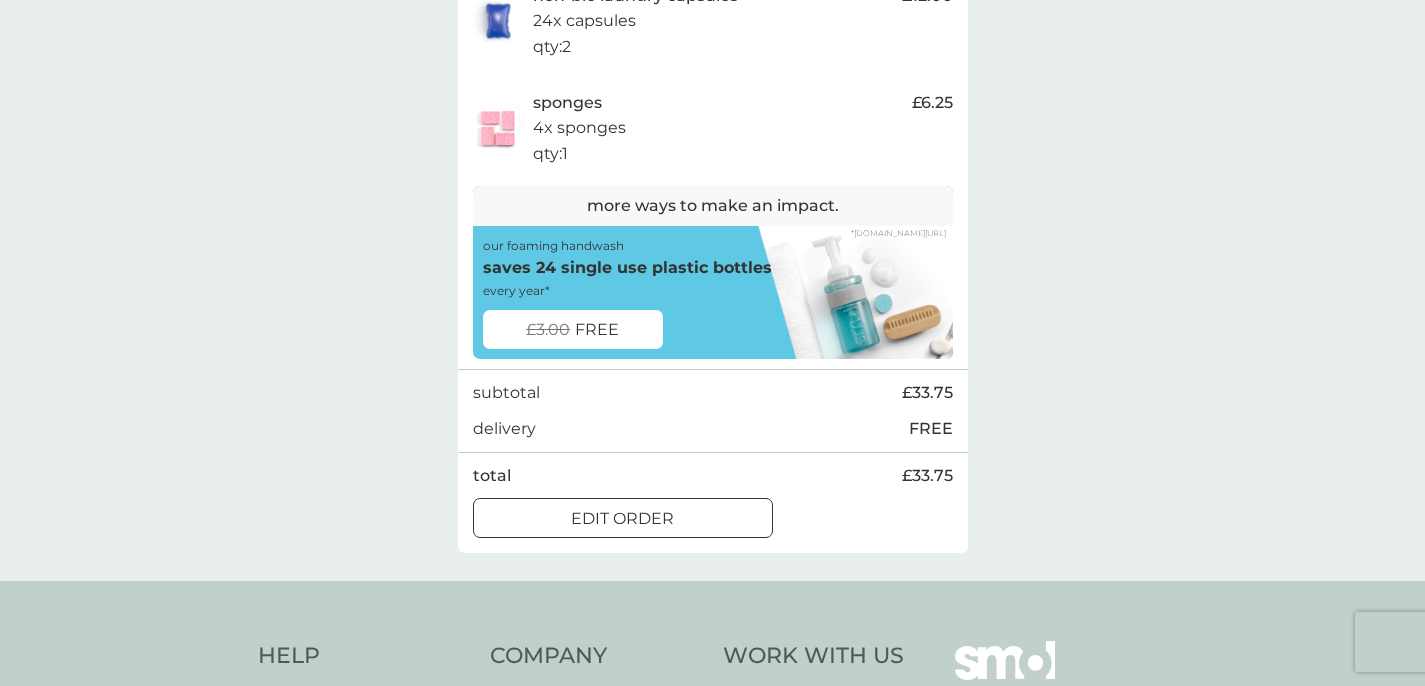 click on "edit order" at bounding box center [623, 519] 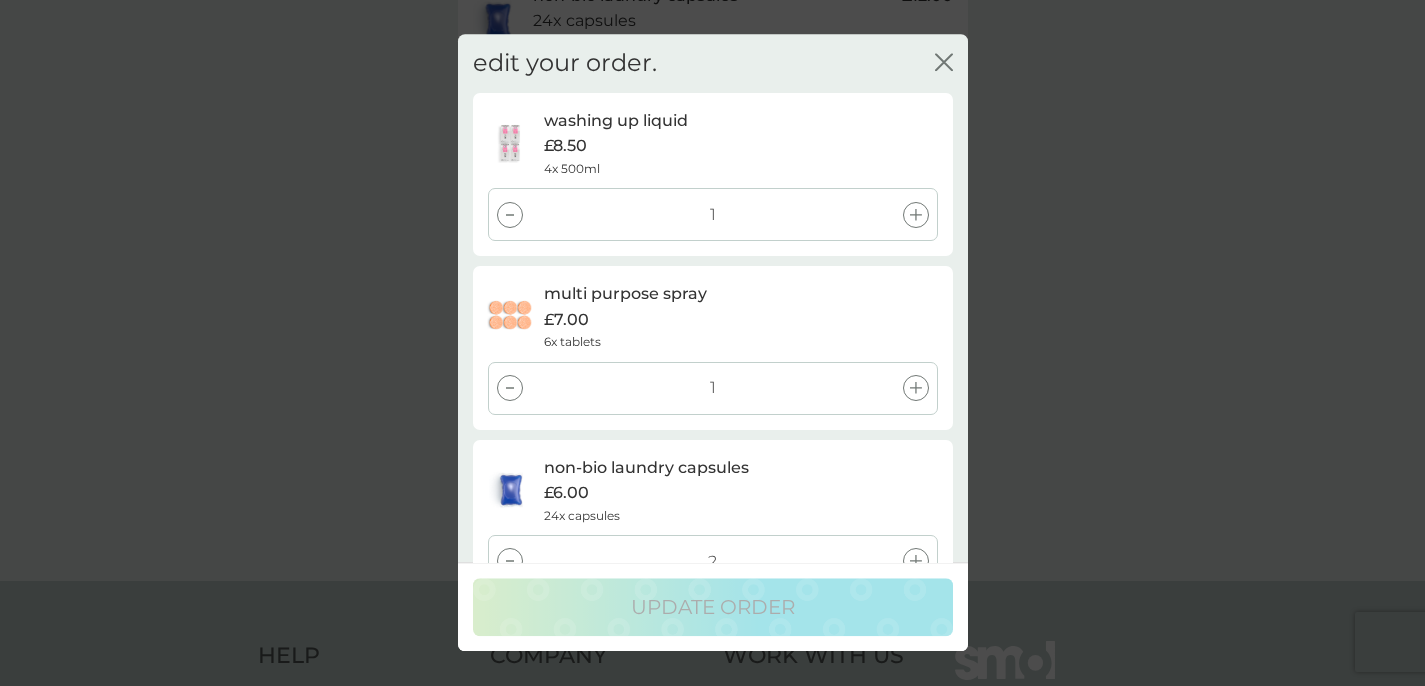 drag, startPoint x: 957, startPoint y: 136, endPoint x: 959, endPoint y: 177, distance: 41.04875 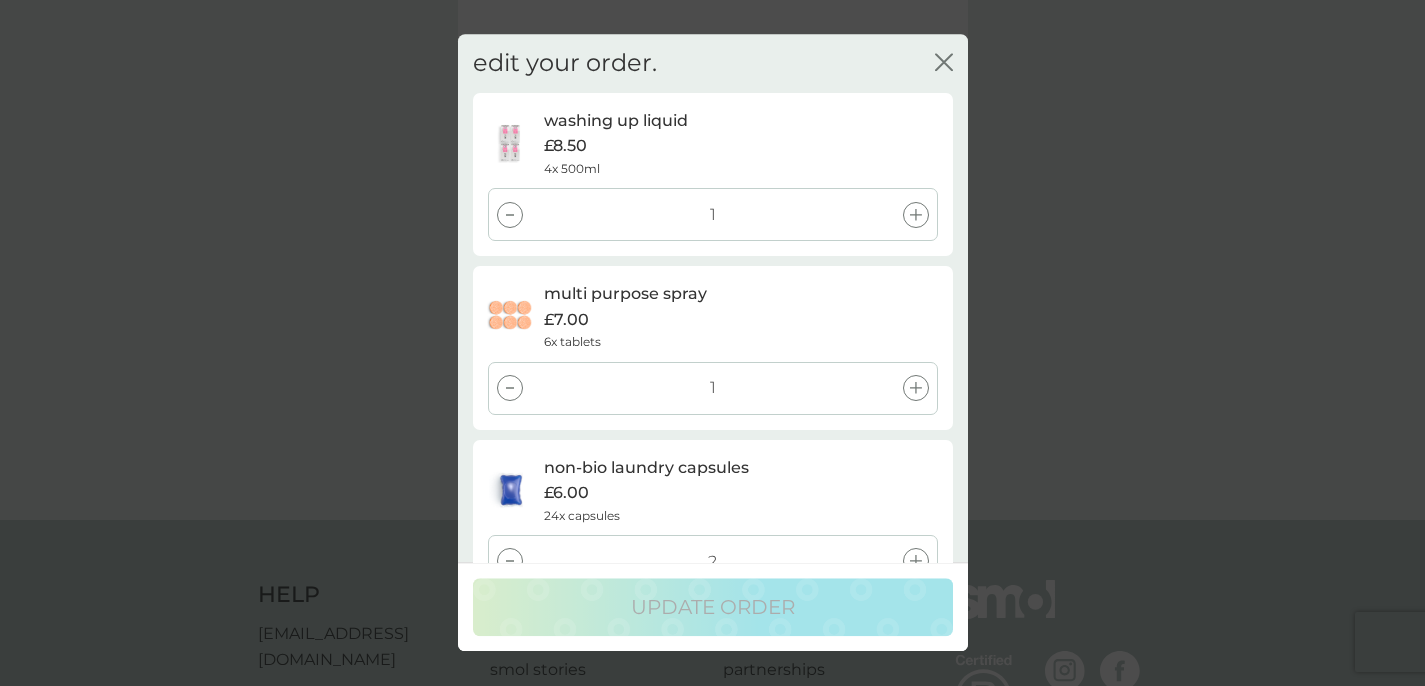scroll, scrollTop: 761, scrollLeft: 0, axis: vertical 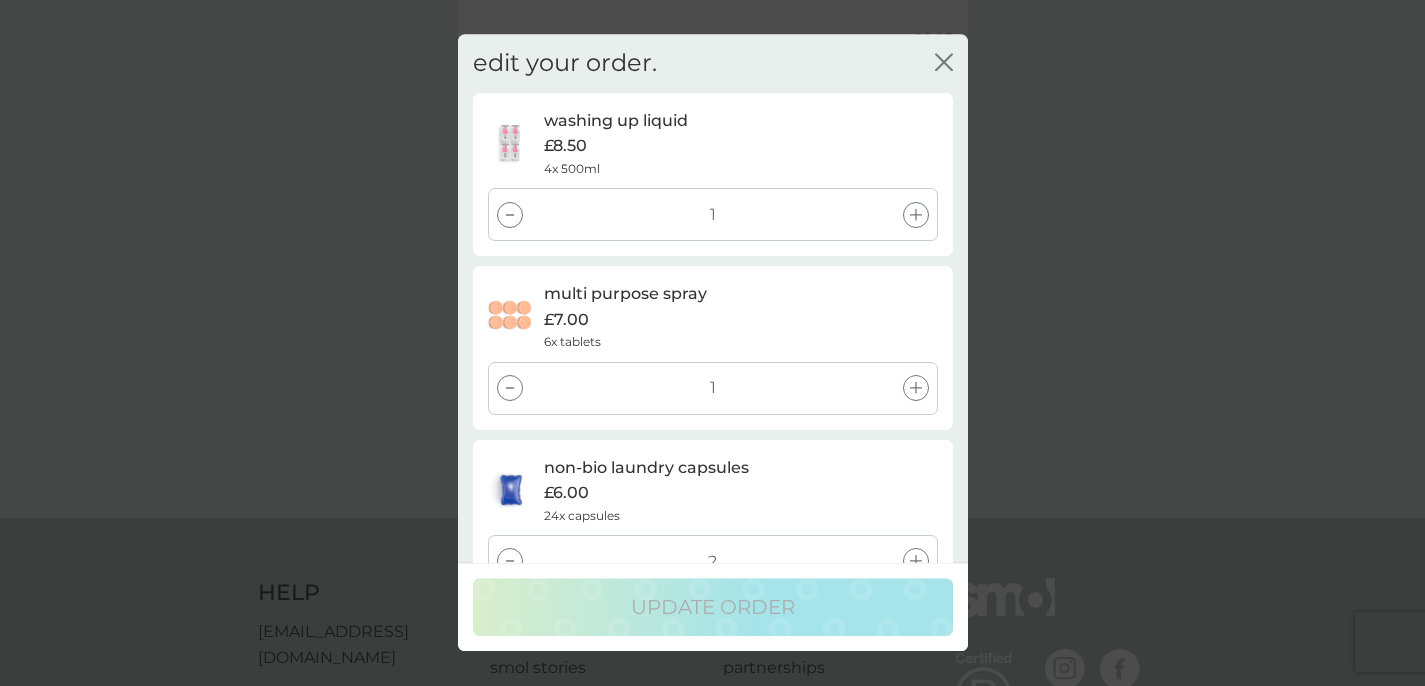 drag, startPoint x: 958, startPoint y: 395, endPoint x: 958, endPoint y: 413, distance: 18 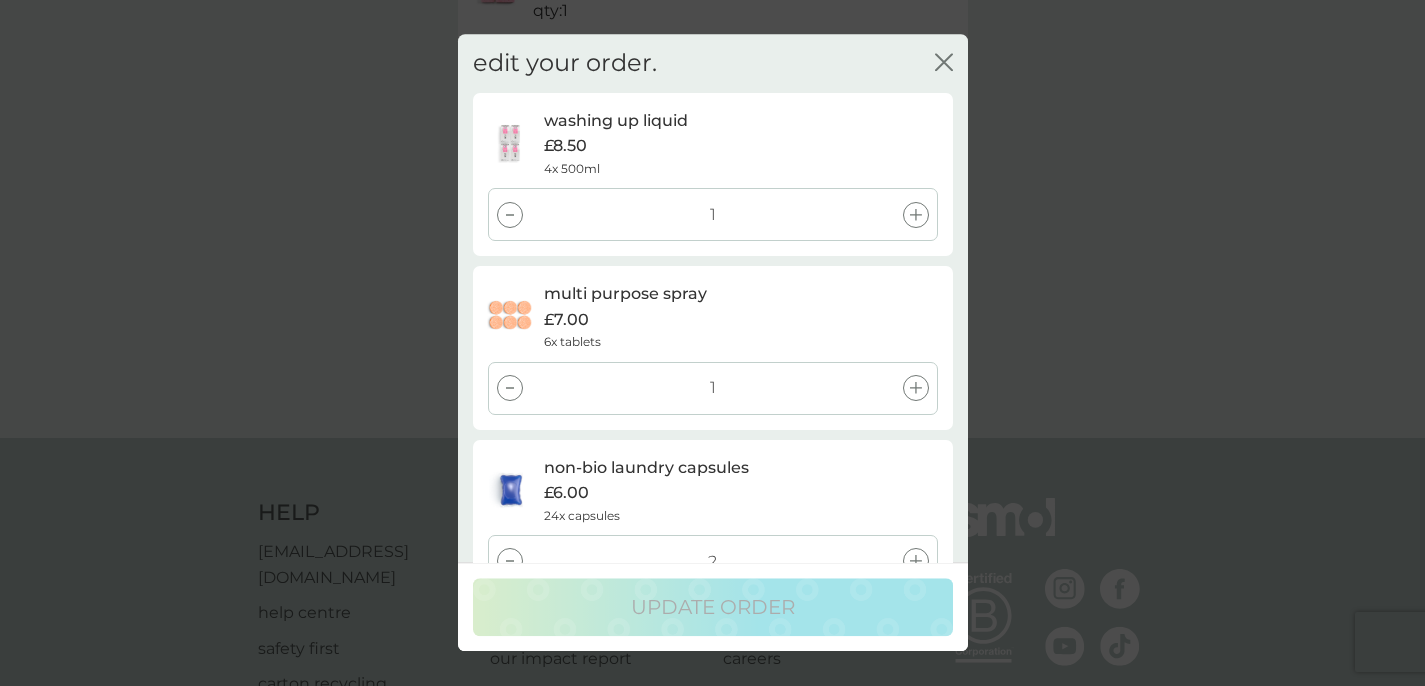 scroll, scrollTop: 881, scrollLeft: 0, axis: vertical 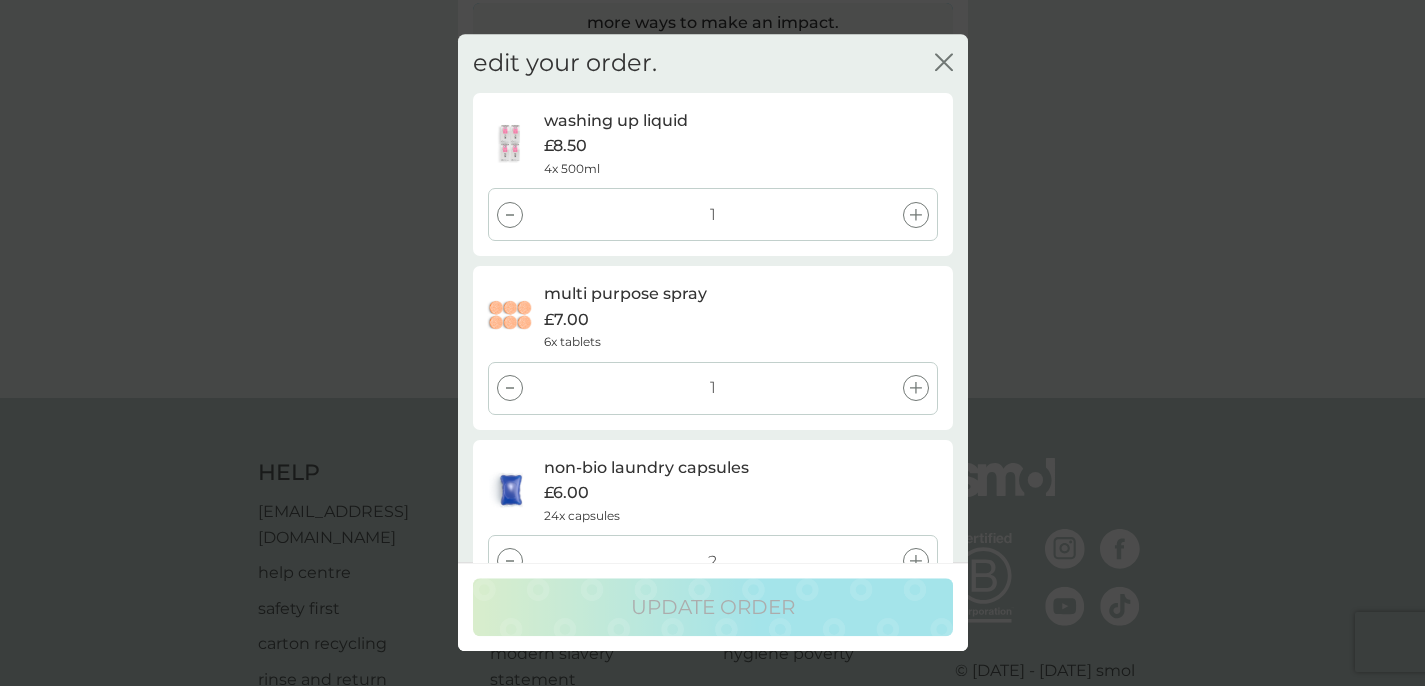 click on "washing up liquid £8.50 4x 500ml" at bounding box center [740, 143] 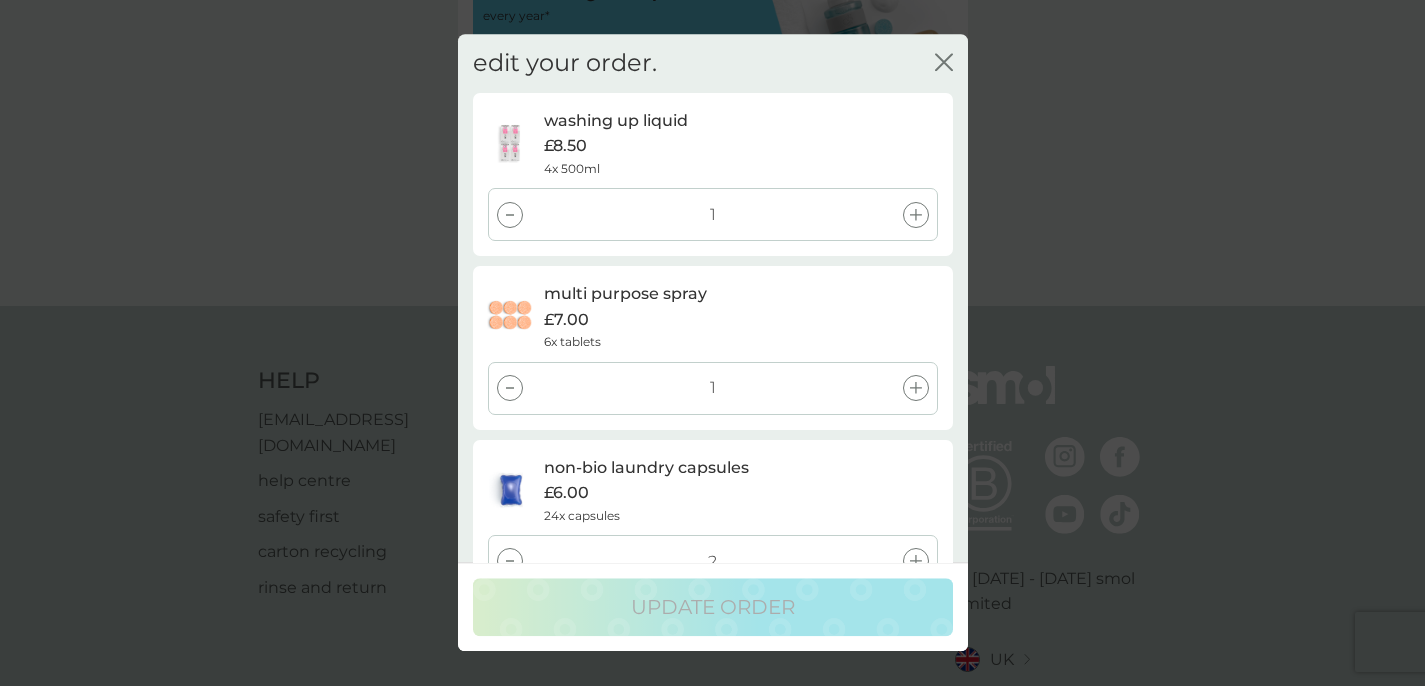 scroll, scrollTop: 1001, scrollLeft: 0, axis: vertical 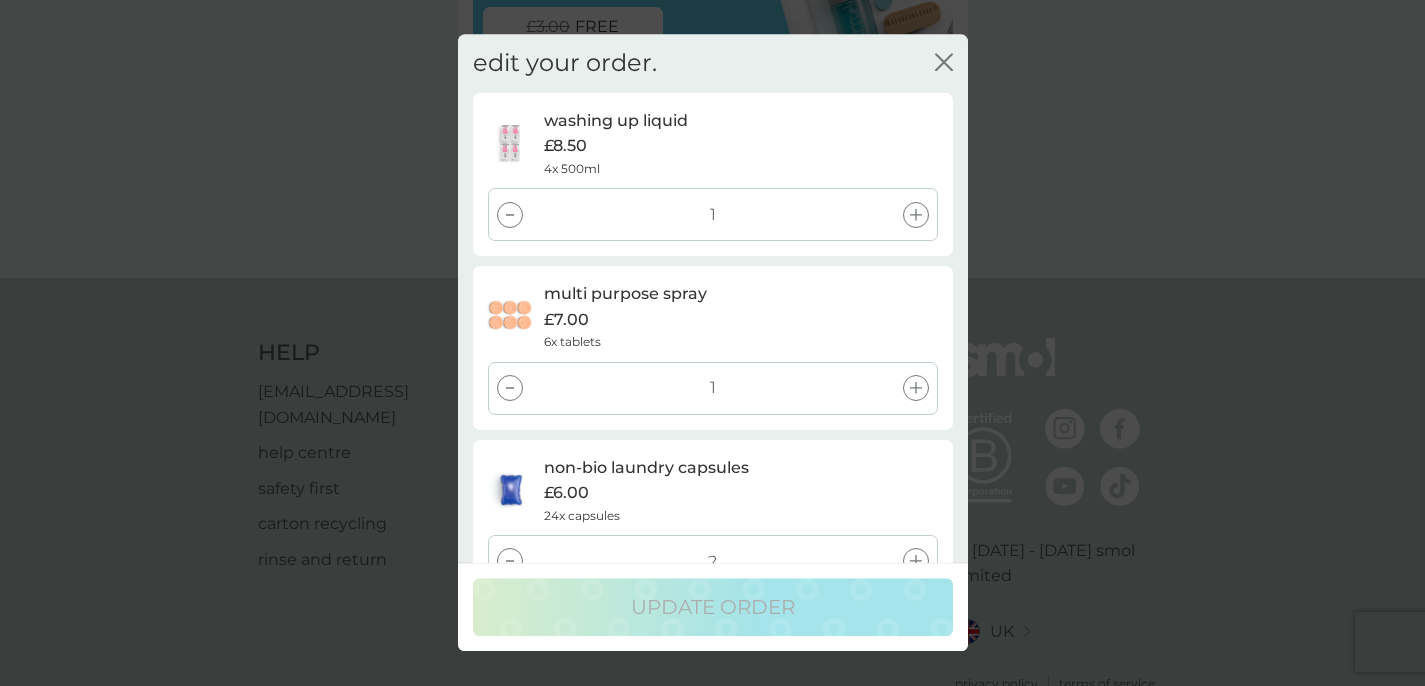 click on "washing up liquid £8.50 4x 500ml" at bounding box center (740, 143) 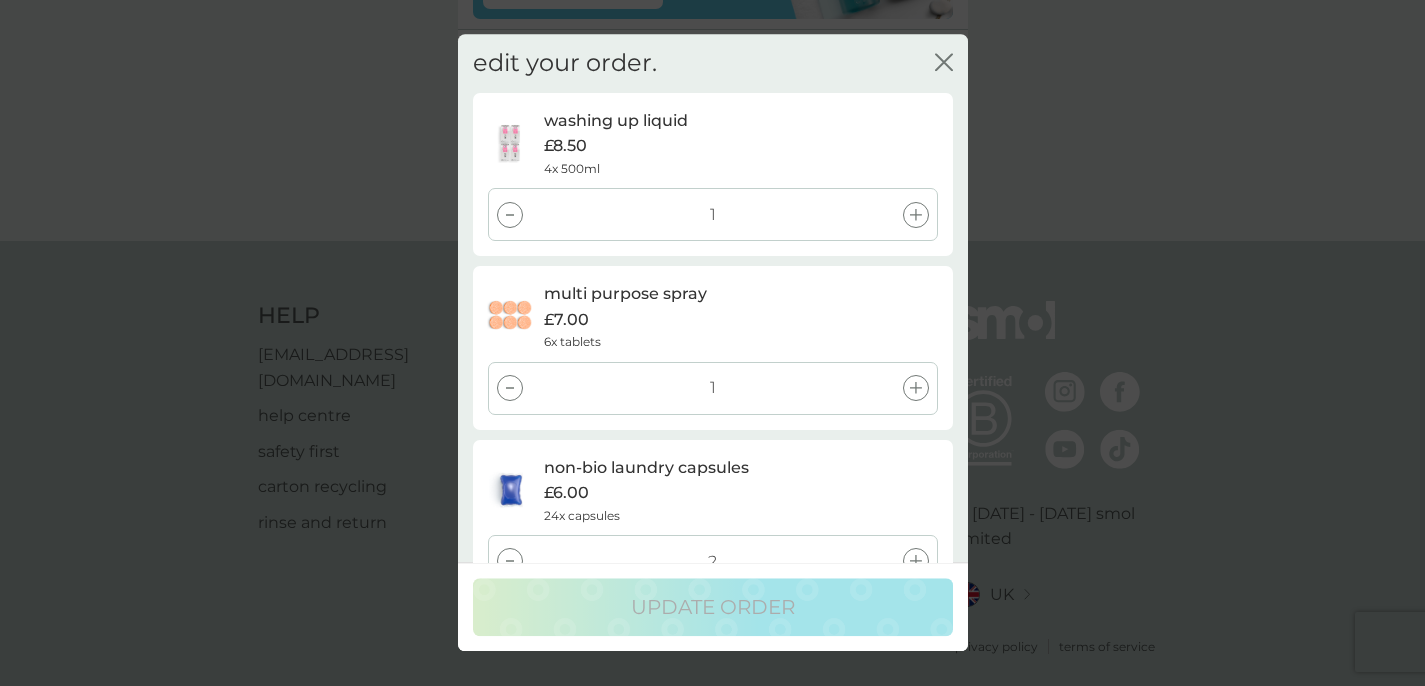 scroll, scrollTop: 1043, scrollLeft: 0, axis: vertical 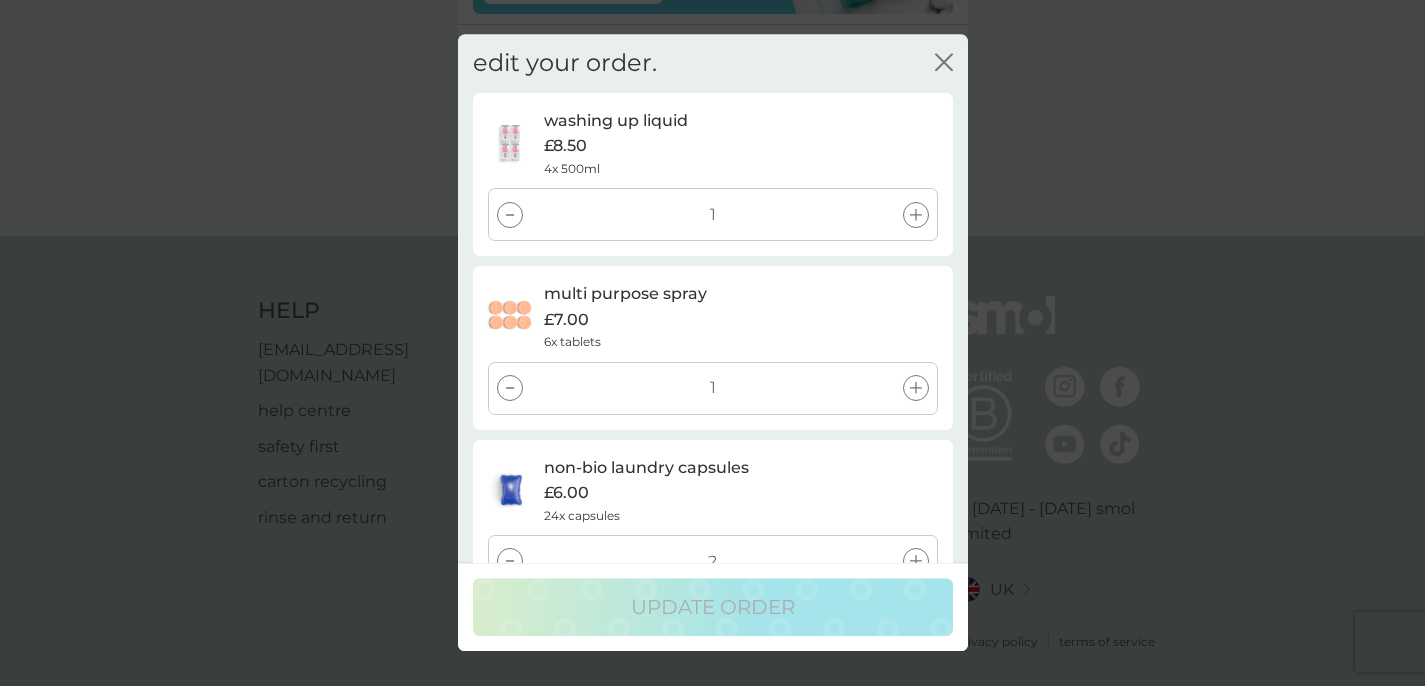click on "multi purpose spray £7.00 6x tablets 1" at bounding box center (713, 347) 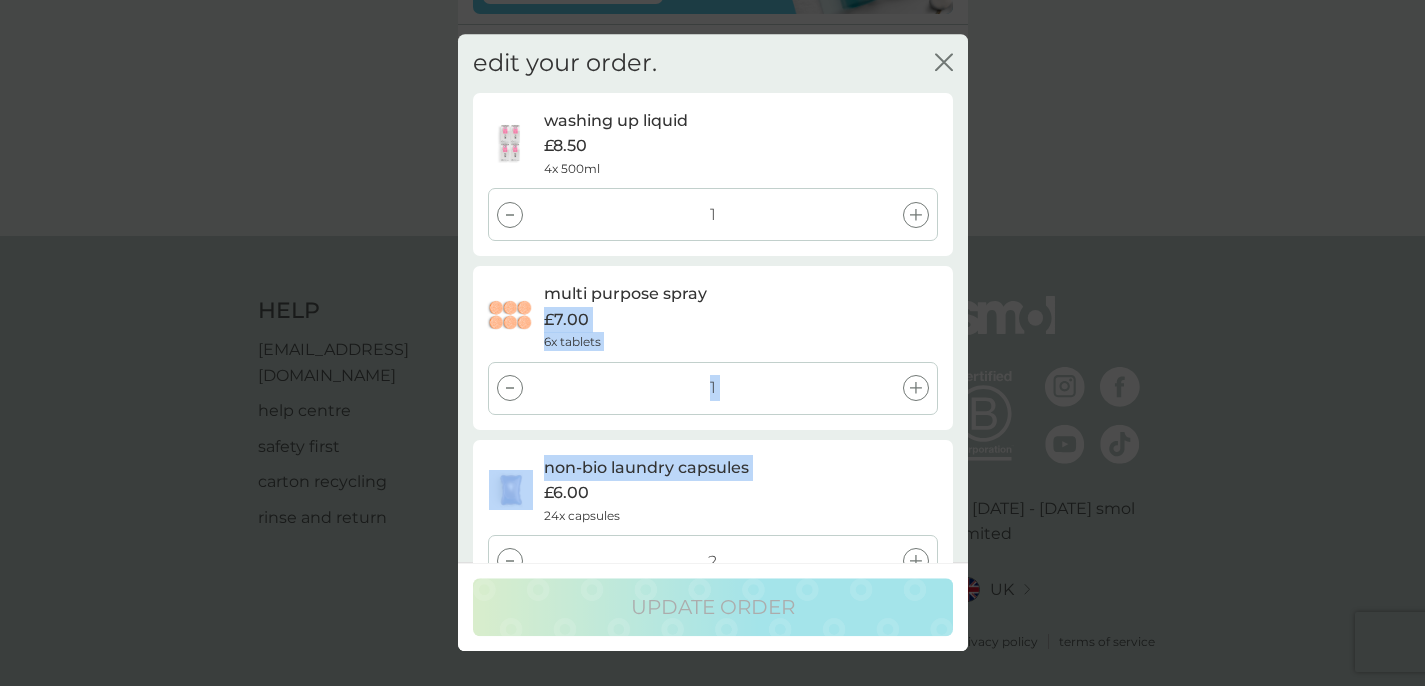 drag, startPoint x: 956, startPoint y: 289, endPoint x: 954, endPoint y: 434, distance: 145.0138 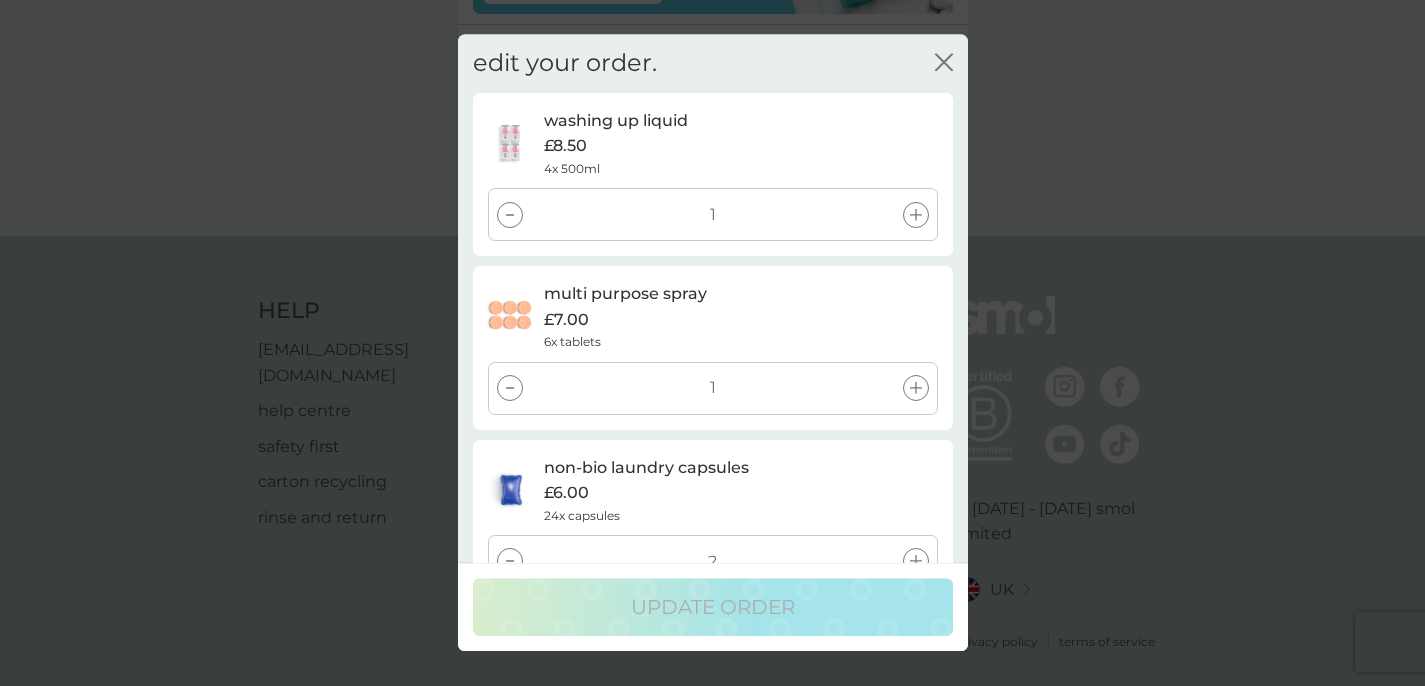 click on "multi purpose spray £7.00 6x tablets" at bounding box center (740, 316) 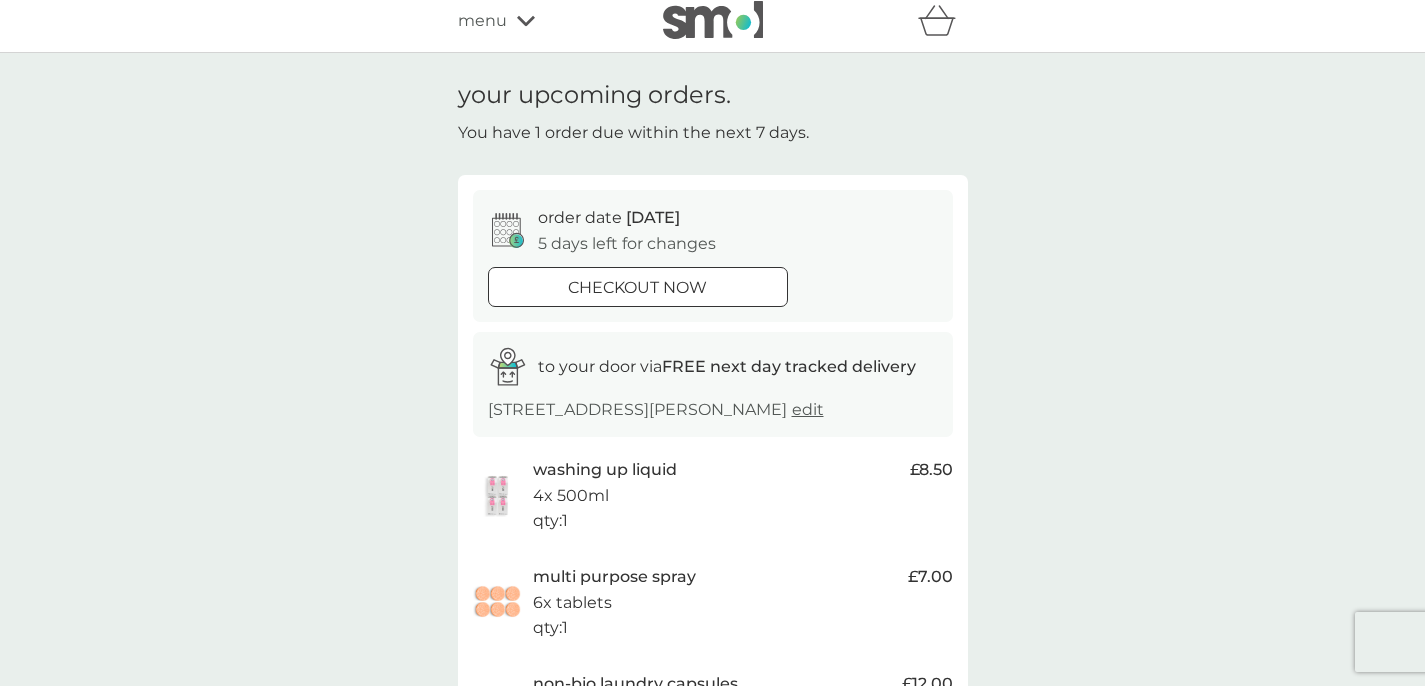 scroll, scrollTop: 0, scrollLeft: 0, axis: both 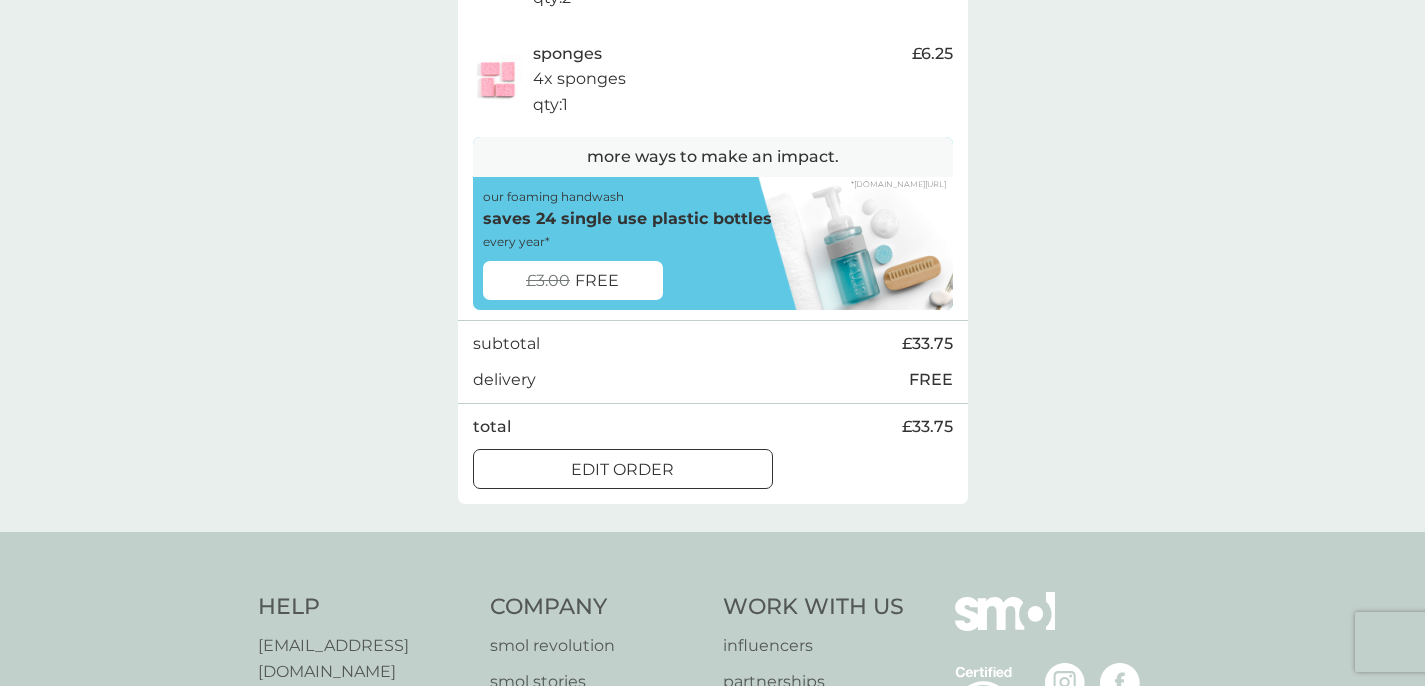 click on "edit order" at bounding box center [622, 470] 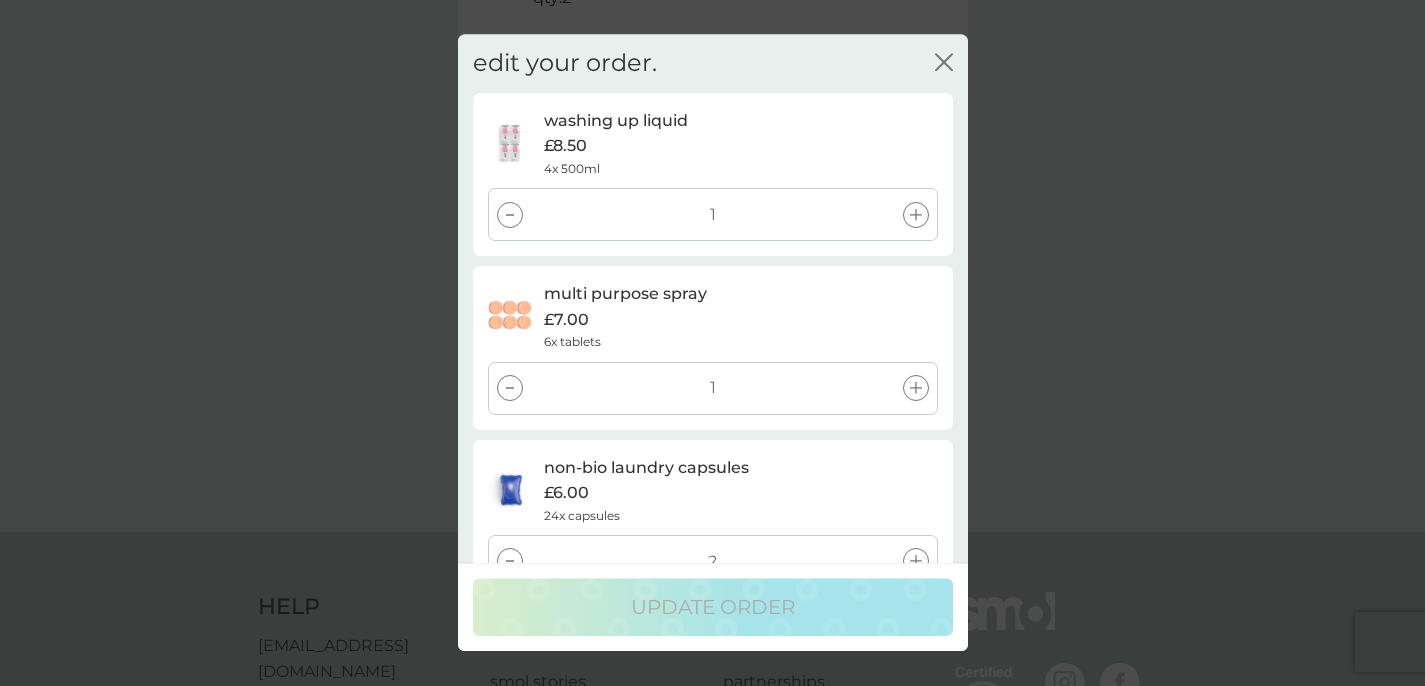 click on "edit your order. close washing up liquid £8.50 4x 500ml 1 multi purpose spray £7.00 6x tablets 1 non-bio laundry capsules £6.00 24x capsules 2 sponges £6.25 4x sponges 1 add existing plan products cancel order" at bounding box center (713, 298) 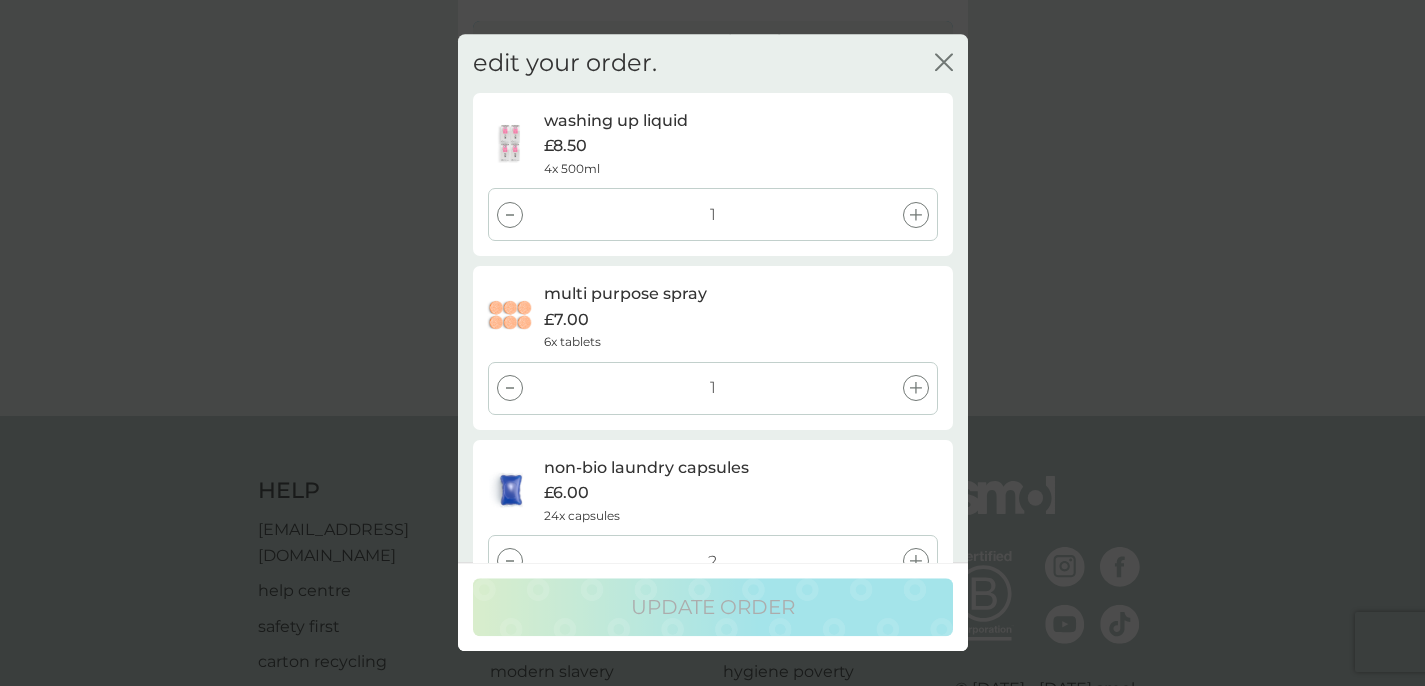 scroll, scrollTop: 867, scrollLeft: 0, axis: vertical 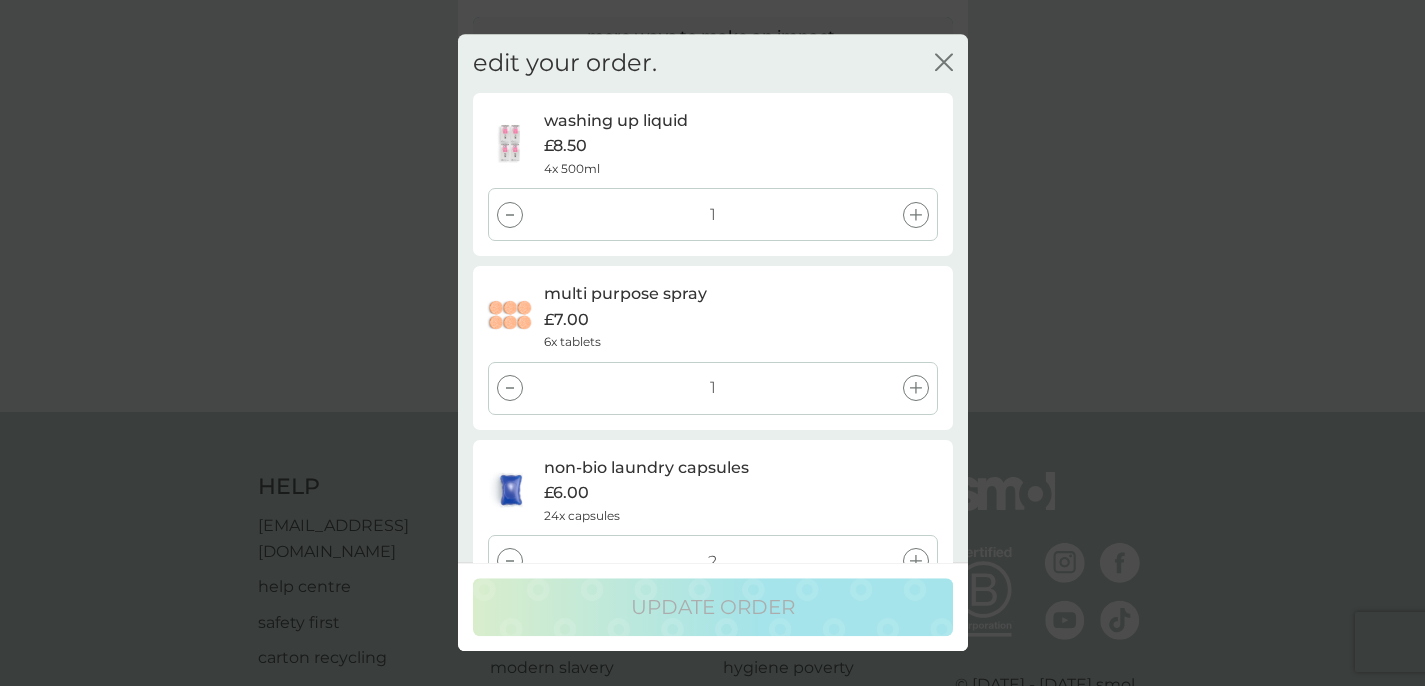 click on "2" at bounding box center (713, 561) 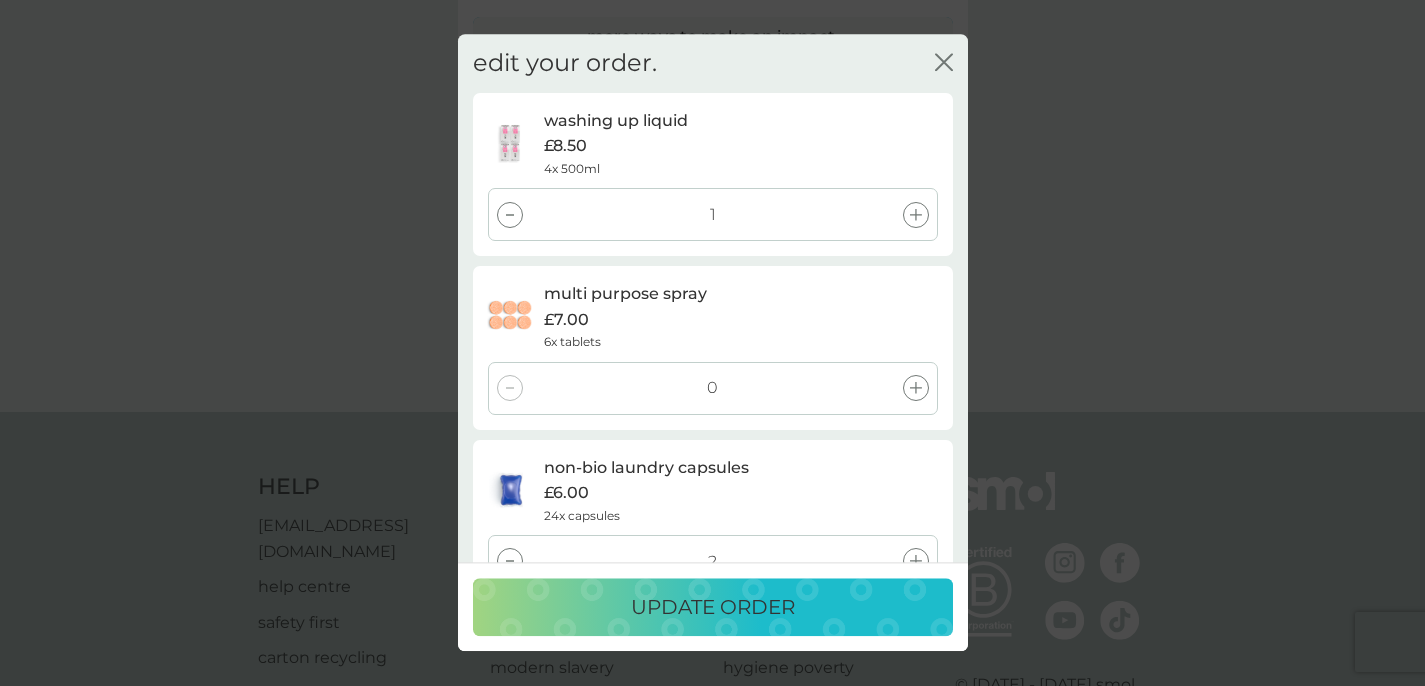 click at bounding box center [916, 388] 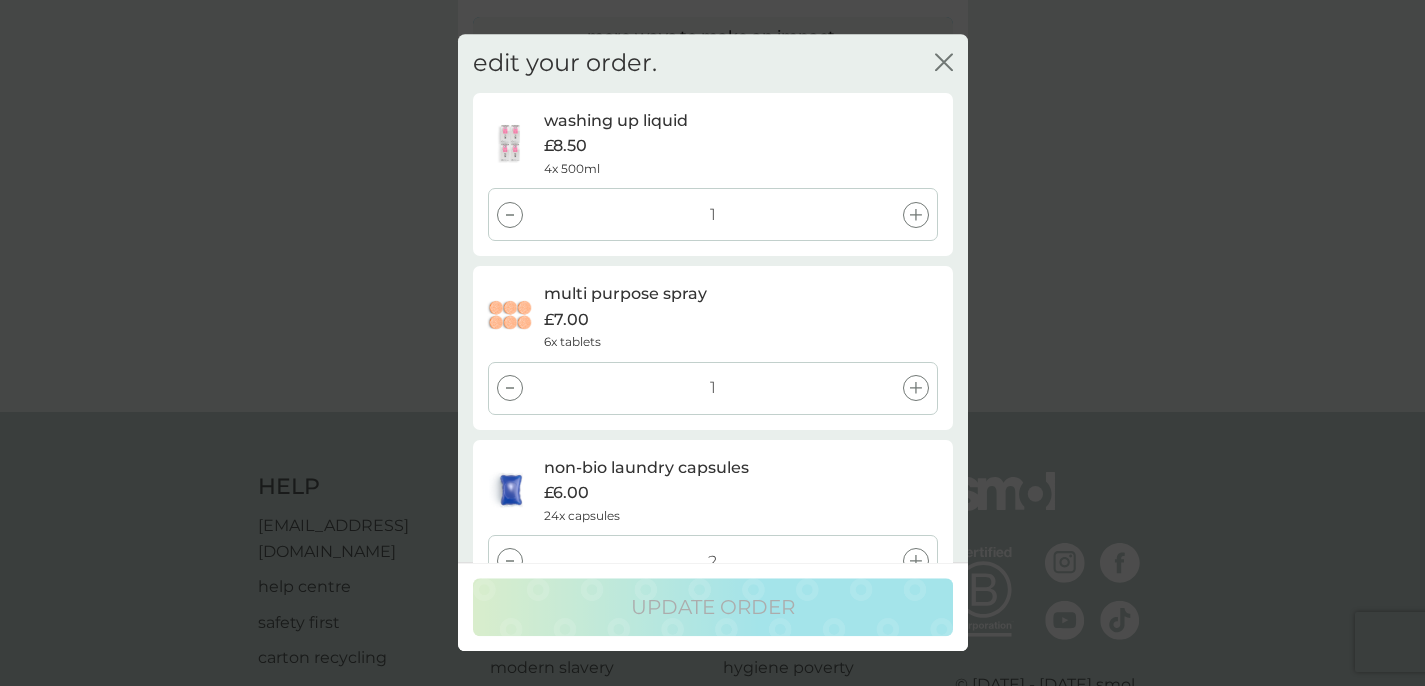 click on "1" at bounding box center [713, 388] 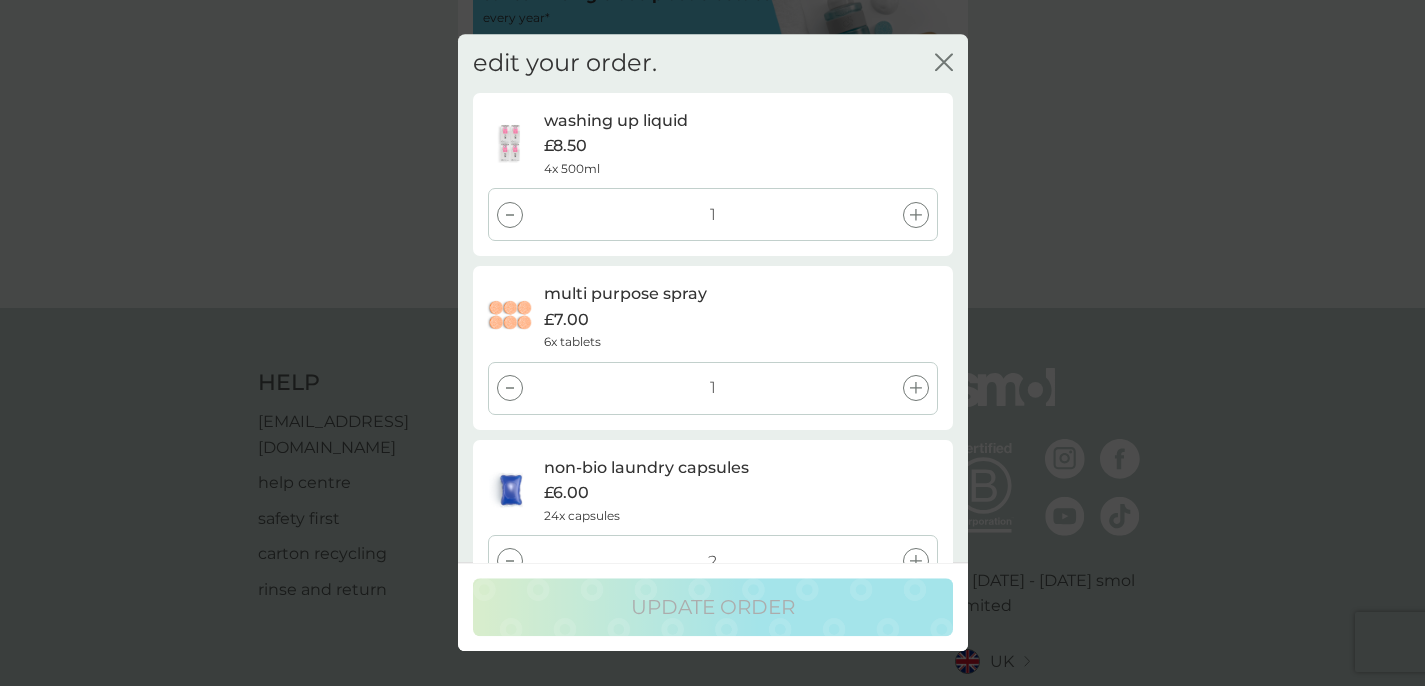 scroll, scrollTop: 987, scrollLeft: 0, axis: vertical 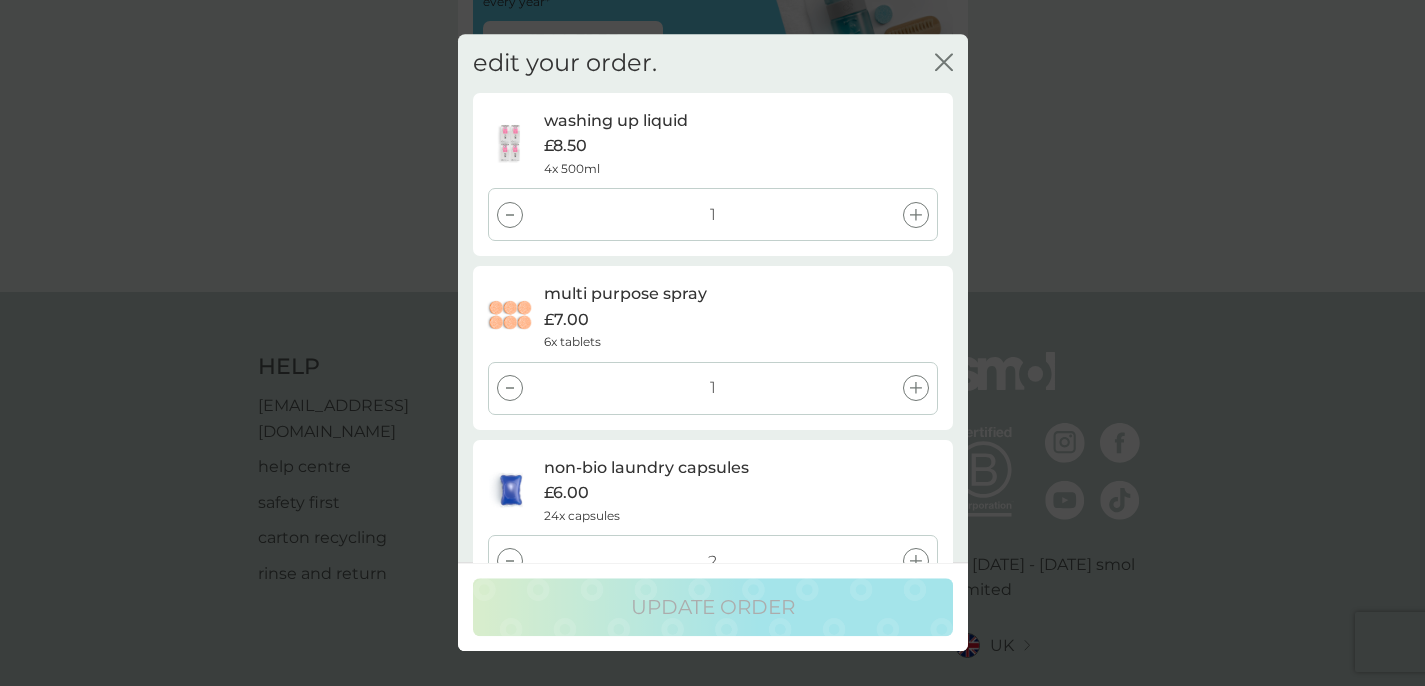 click 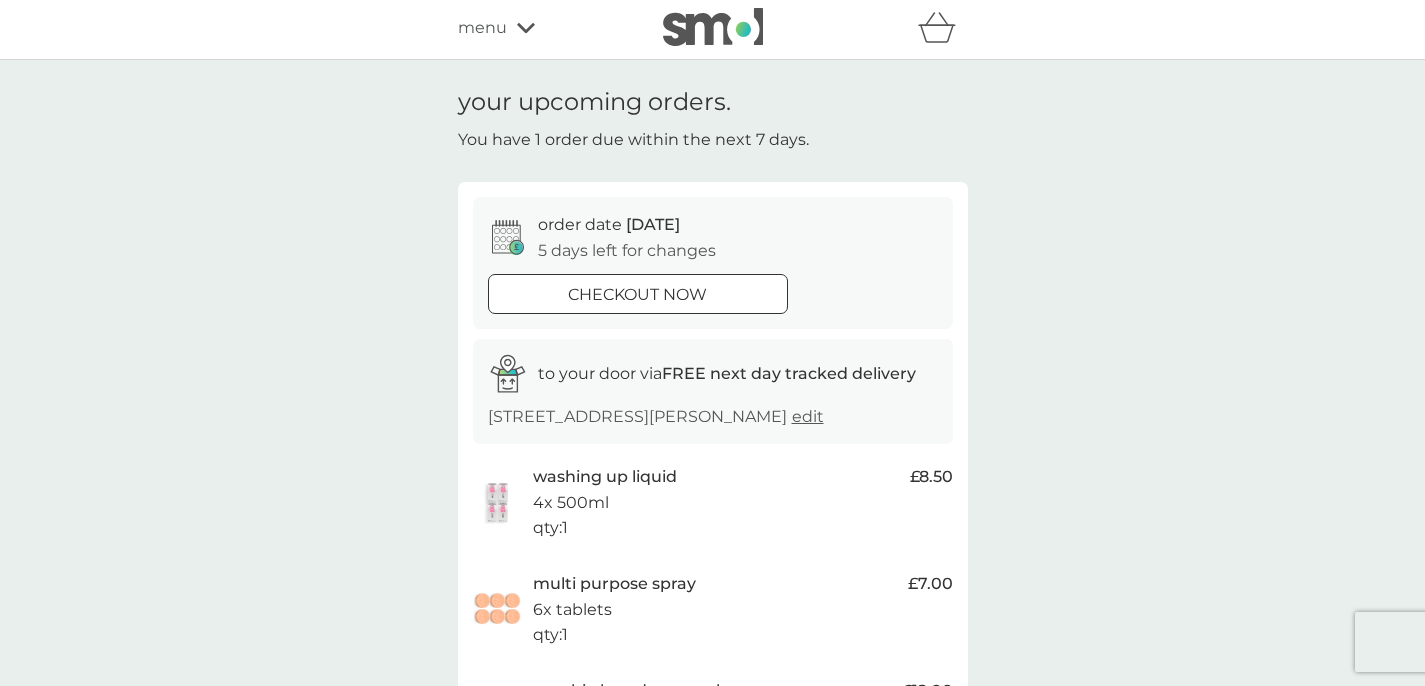 scroll, scrollTop: 2, scrollLeft: 0, axis: vertical 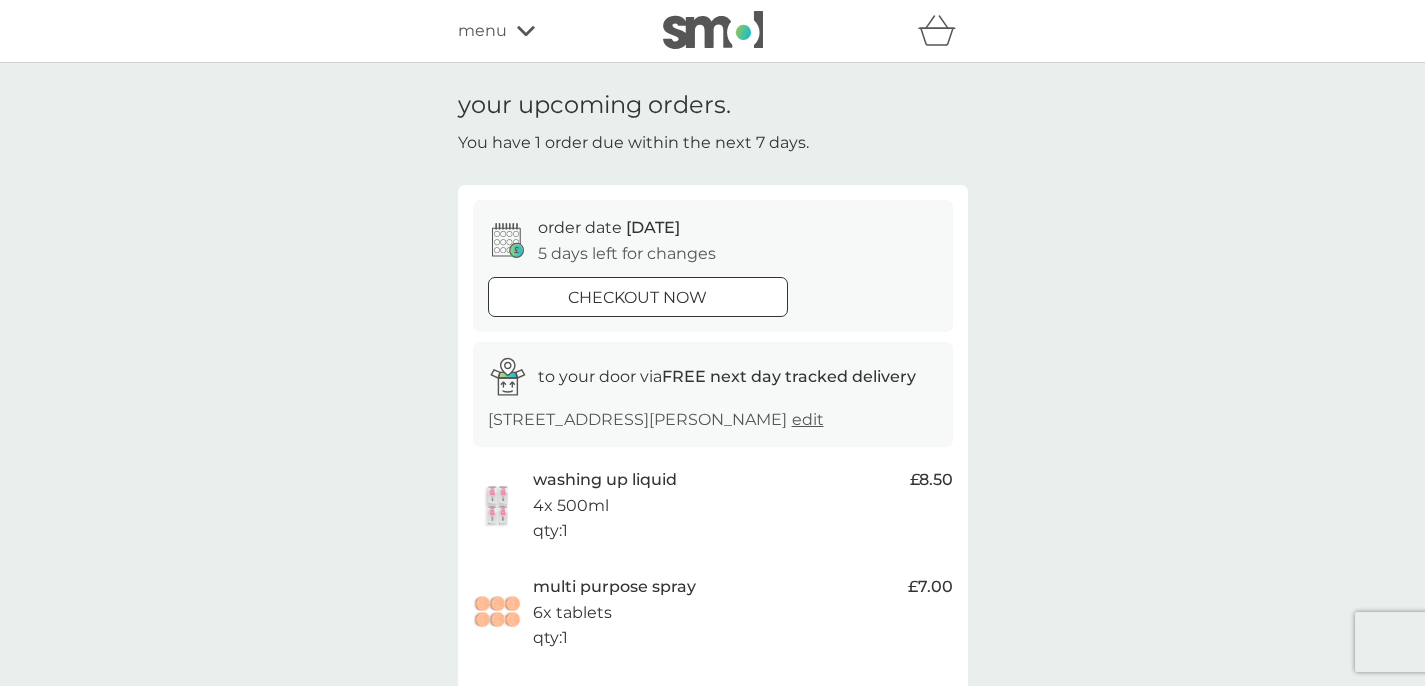click 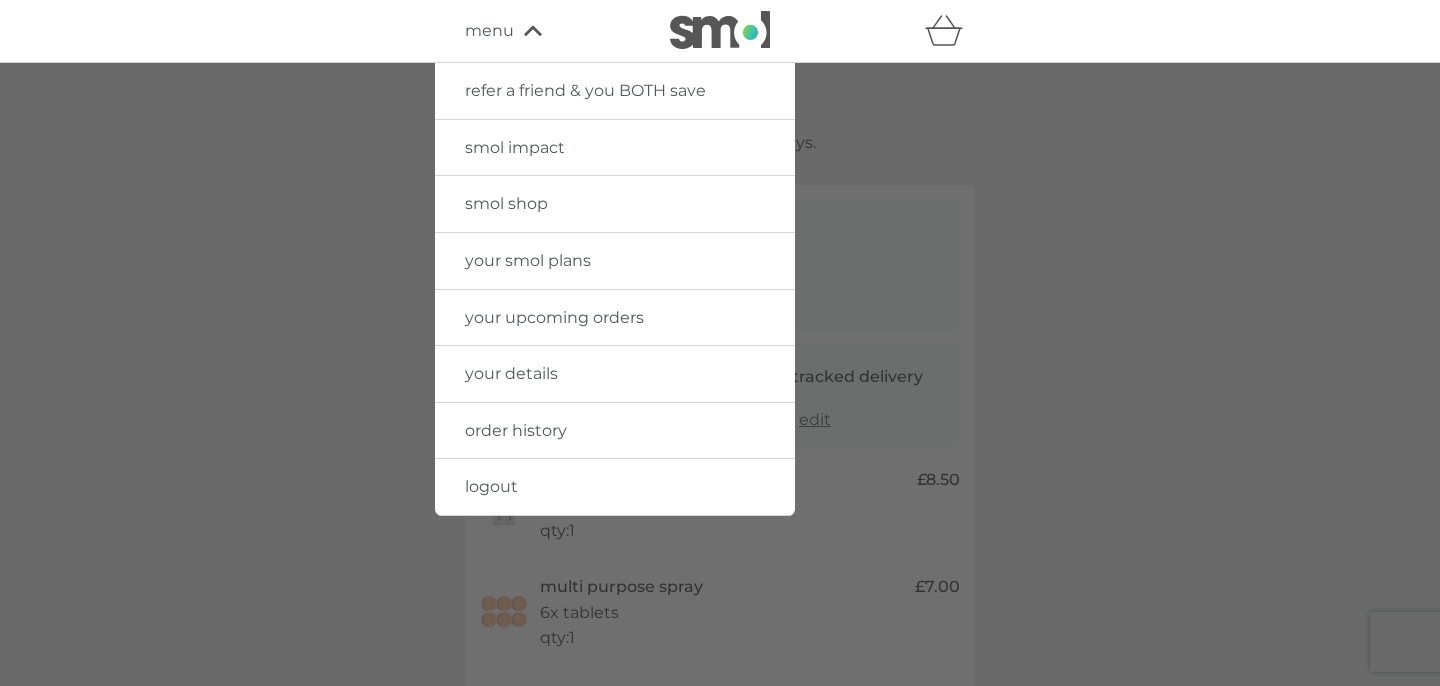 click on "your upcoming orders" at bounding box center (554, 317) 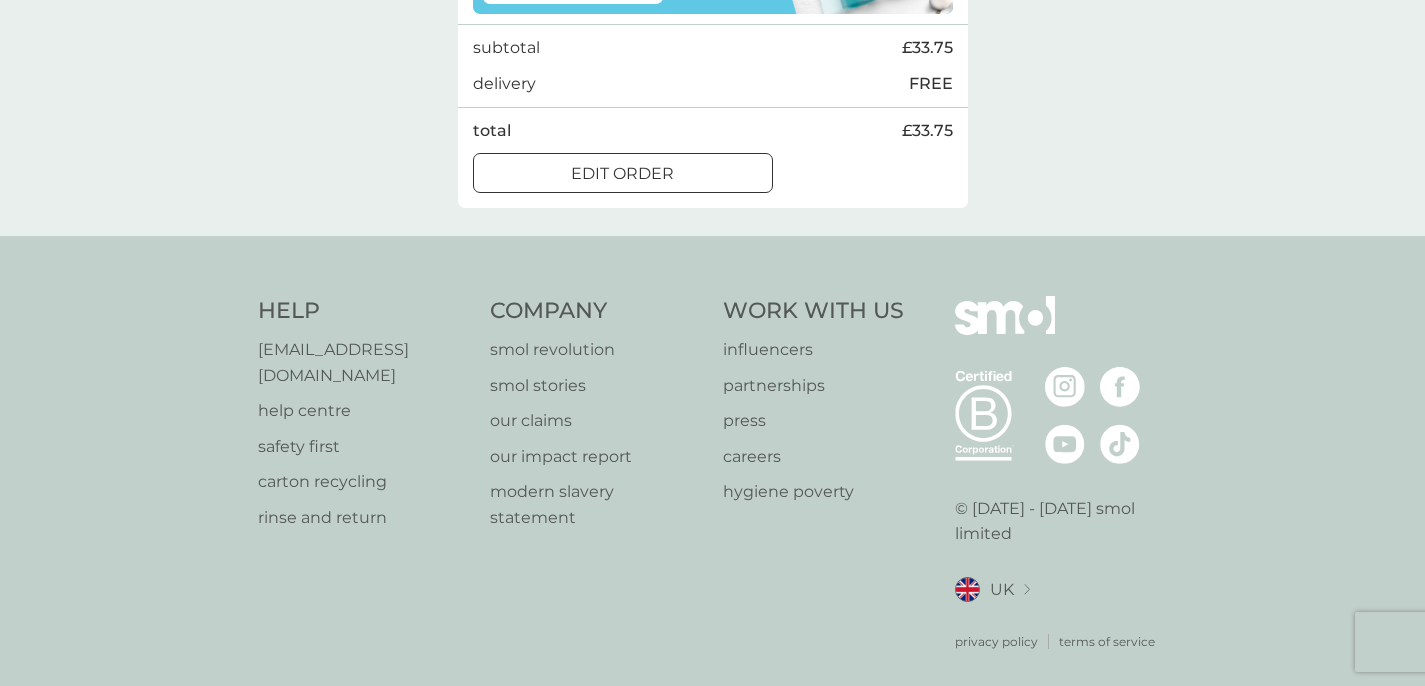 scroll, scrollTop: 0, scrollLeft: 0, axis: both 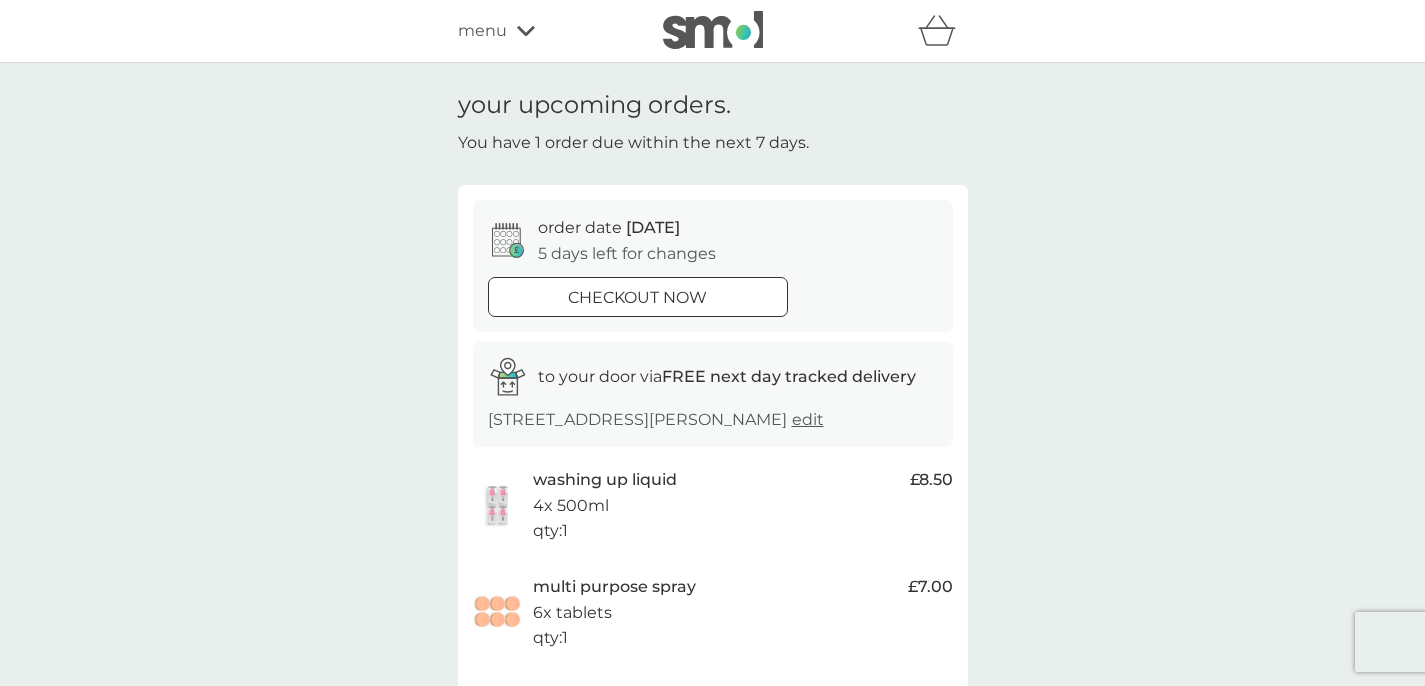 click 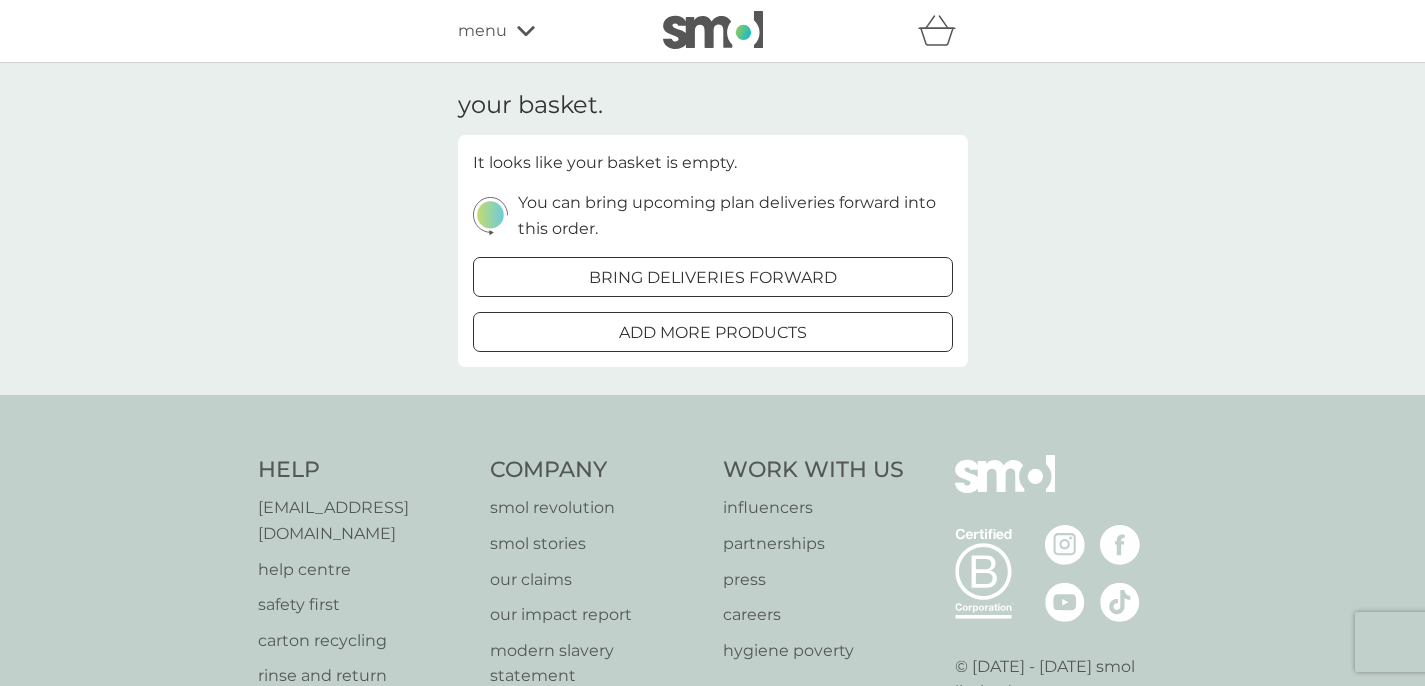 click 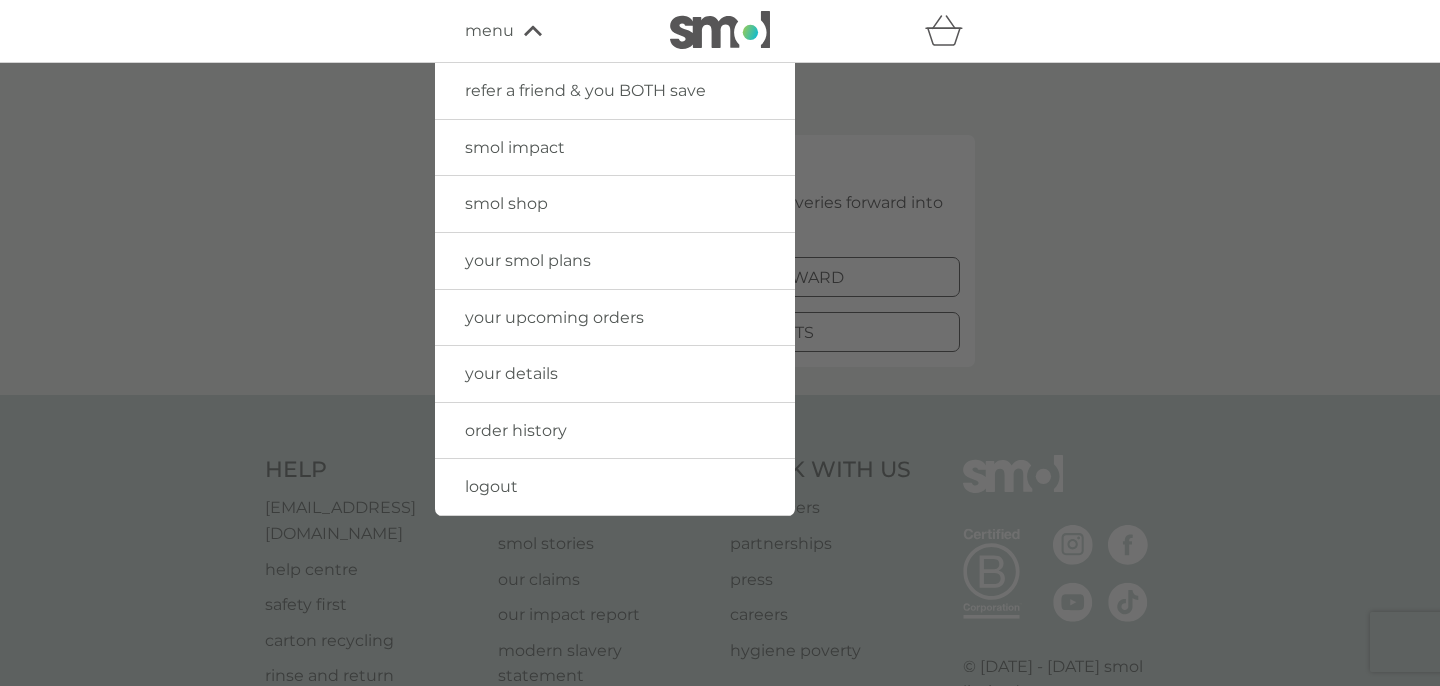 click on "your smol plans" at bounding box center (615, 261) 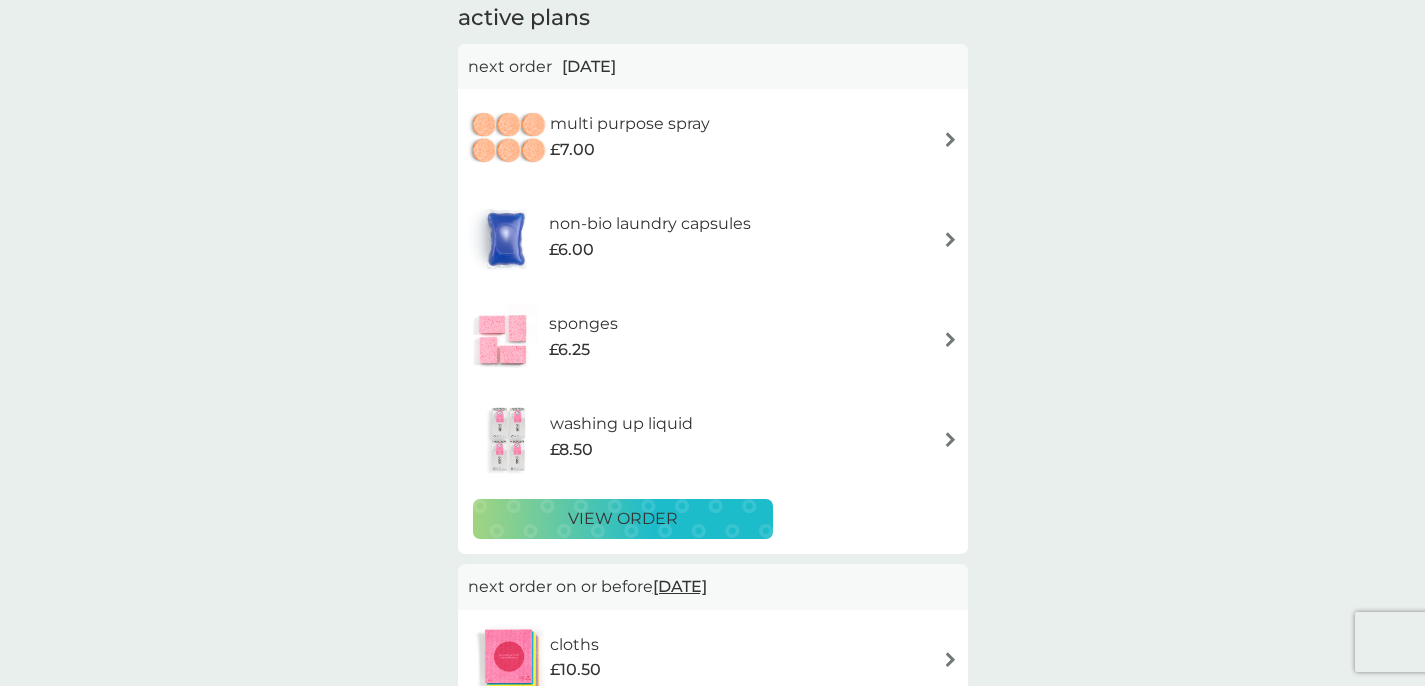 scroll, scrollTop: 150, scrollLeft: 0, axis: vertical 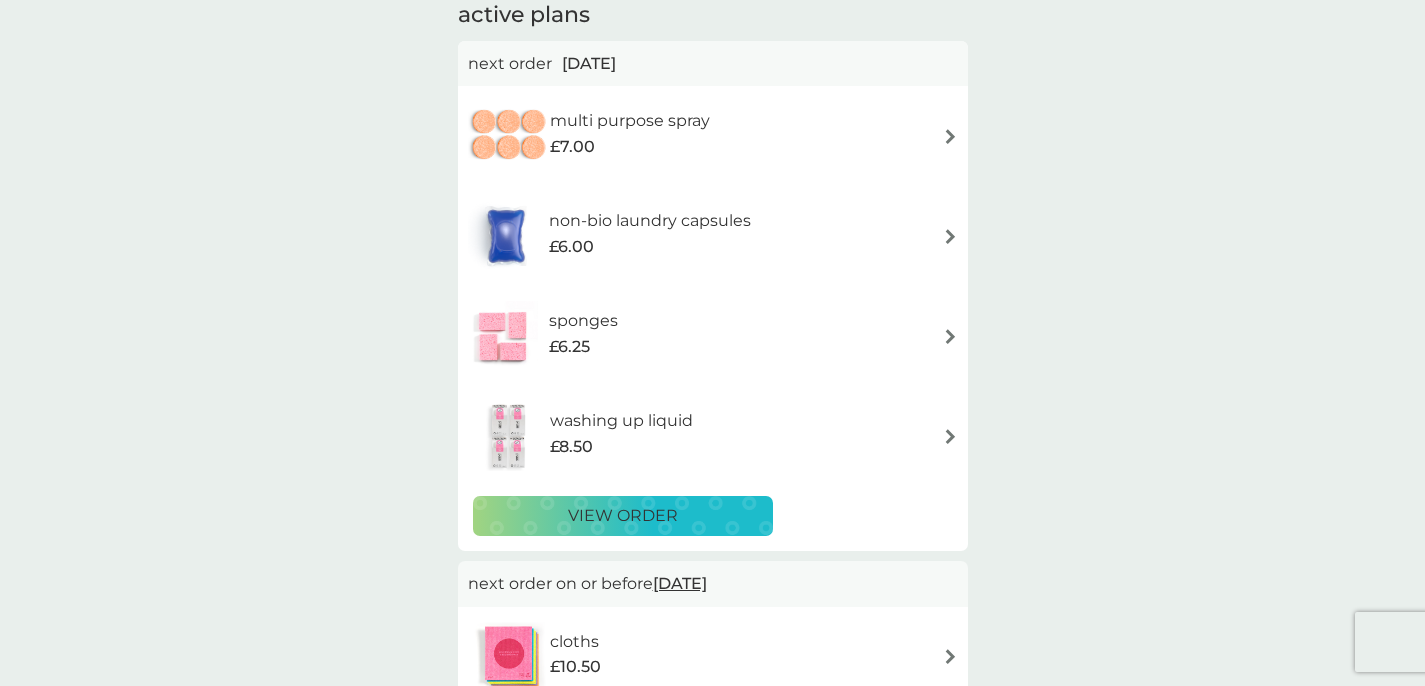 click on "view order" at bounding box center [623, 516] 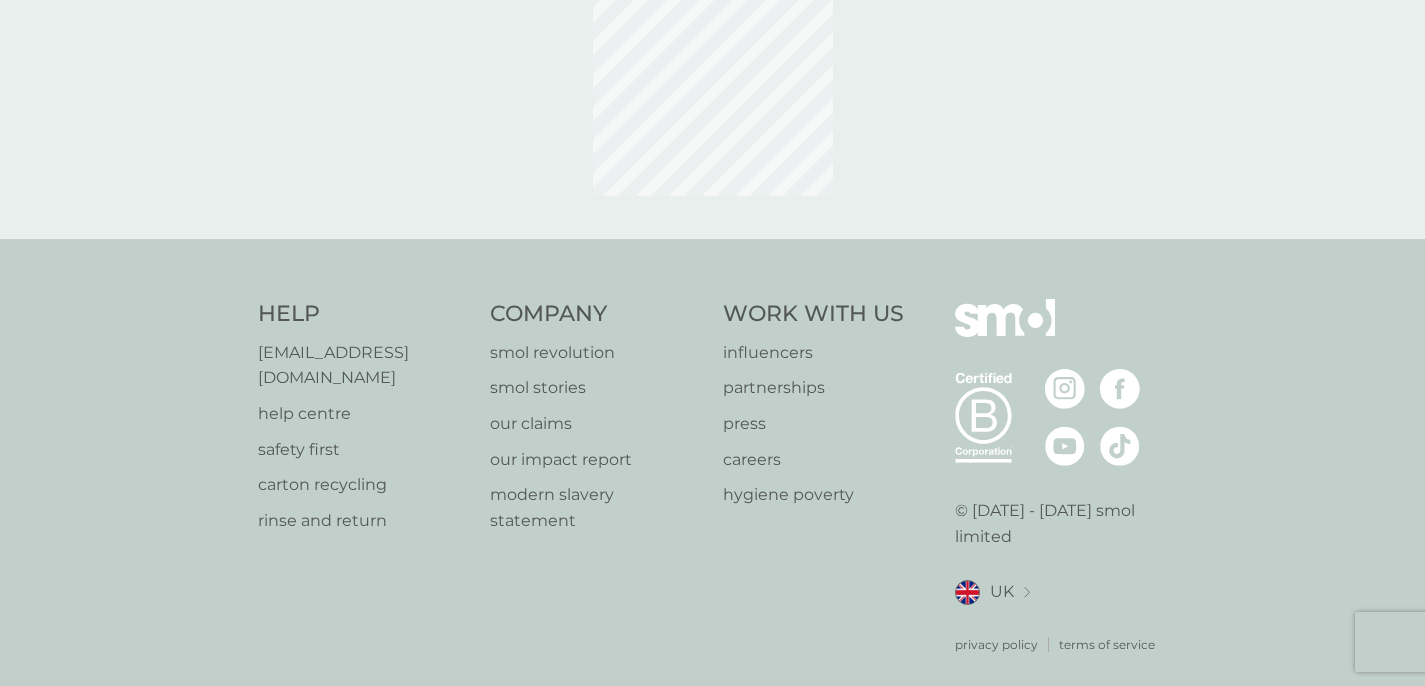 scroll, scrollTop: 0, scrollLeft: 0, axis: both 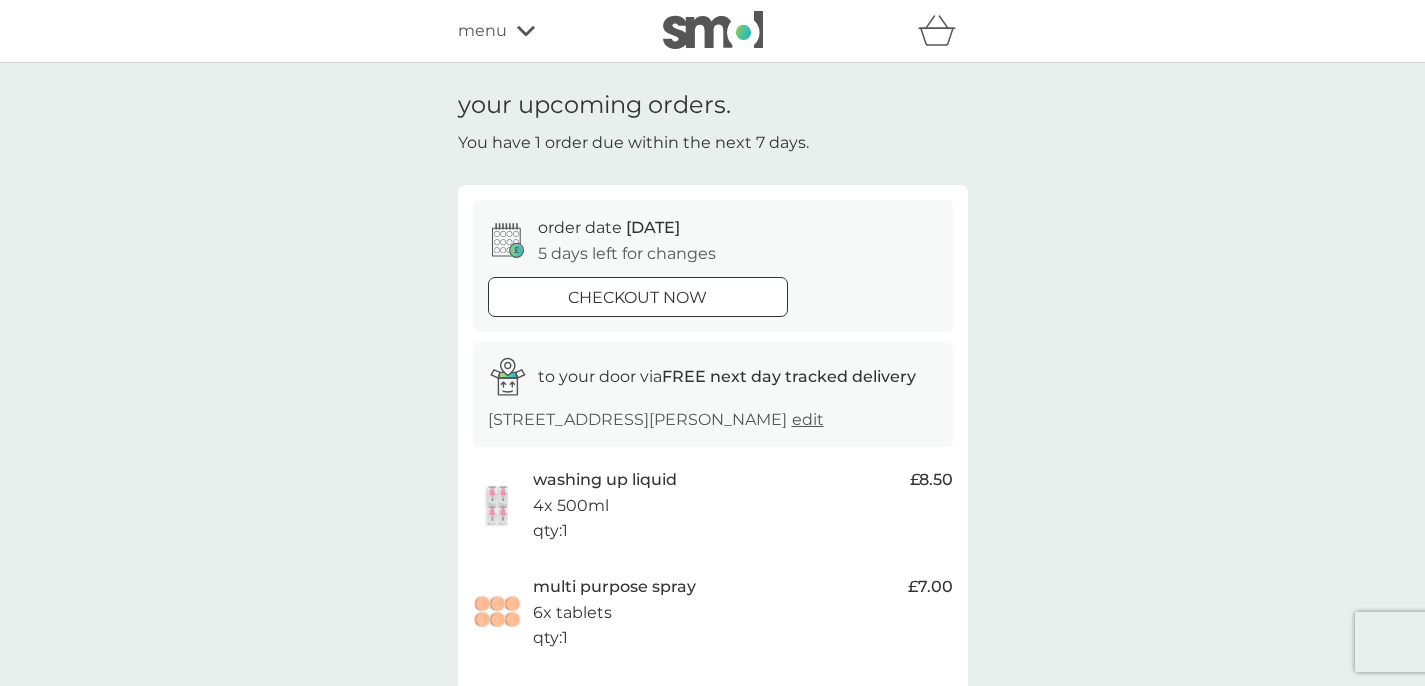 click on "edit" at bounding box center (808, 419) 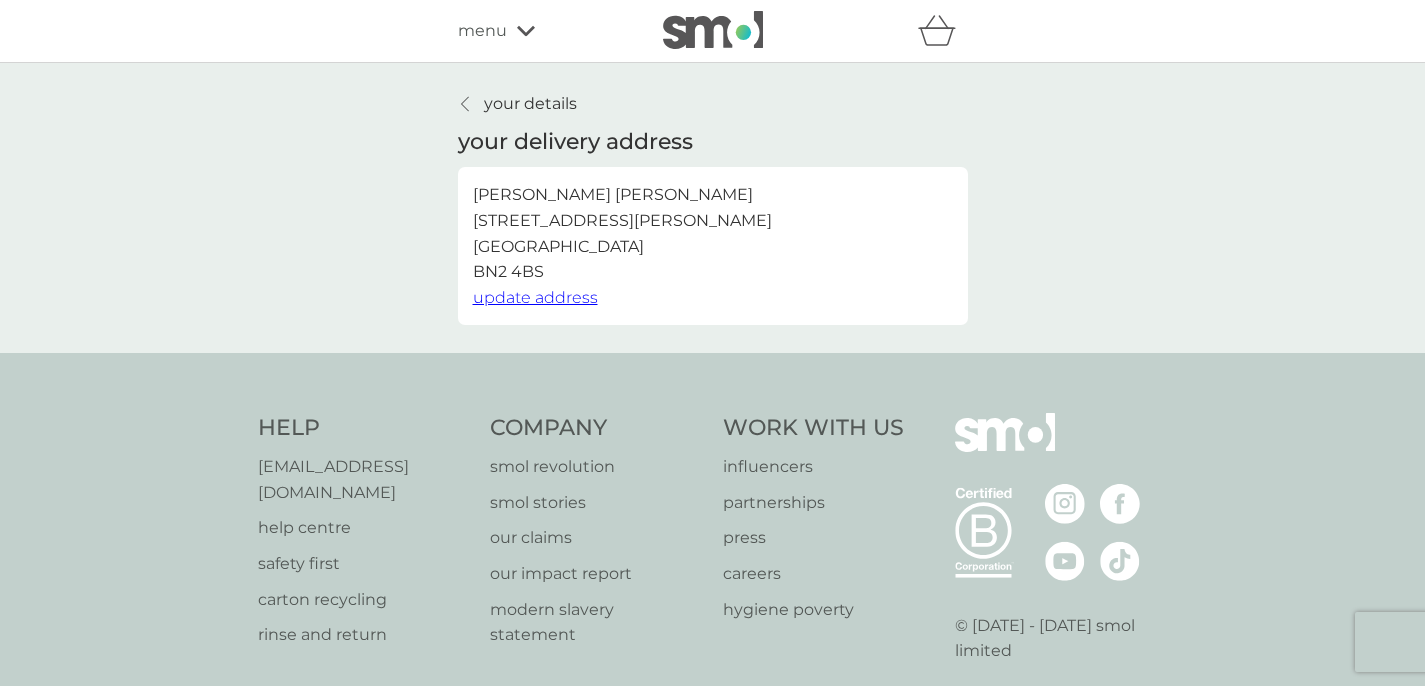 click on "your details" at bounding box center (530, 104) 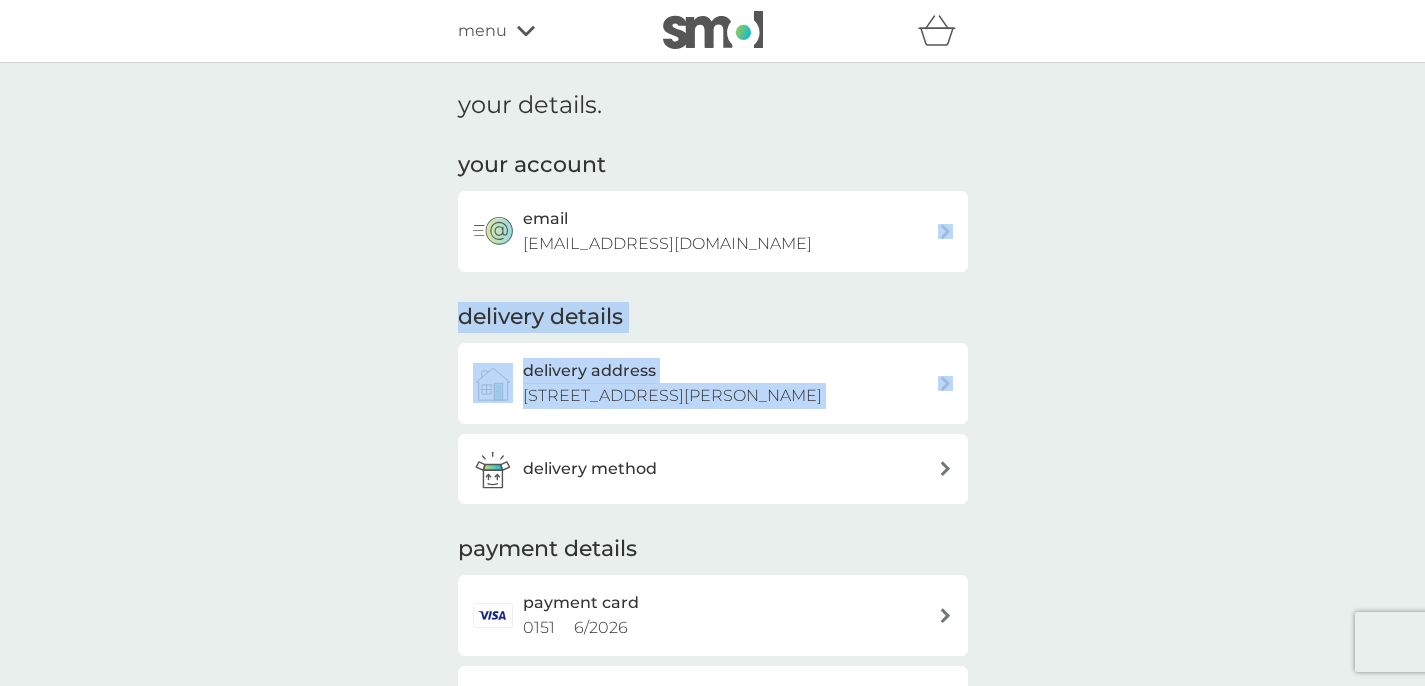 drag, startPoint x: 1423, startPoint y: 110, endPoint x: 1439, endPoint y: 362, distance: 252.50743 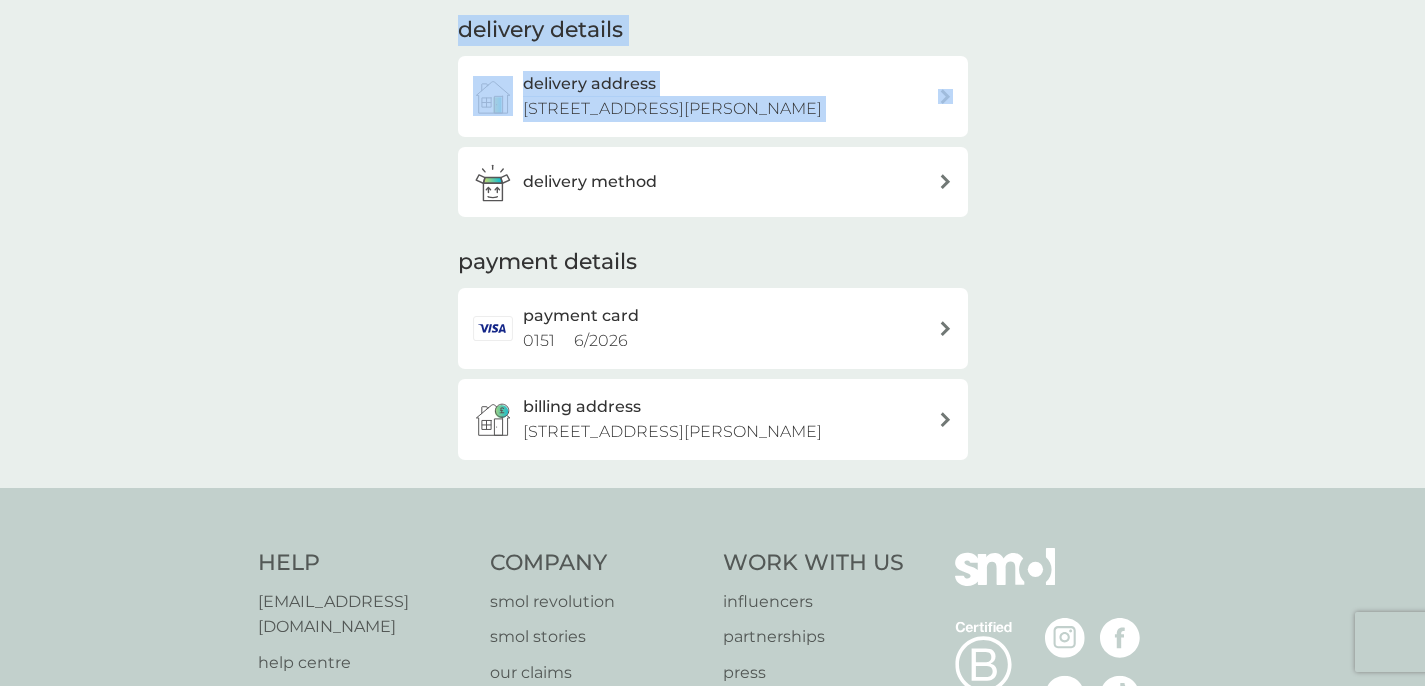 scroll, scrollTop: 298, scrollLeft: 0, axis: vertical 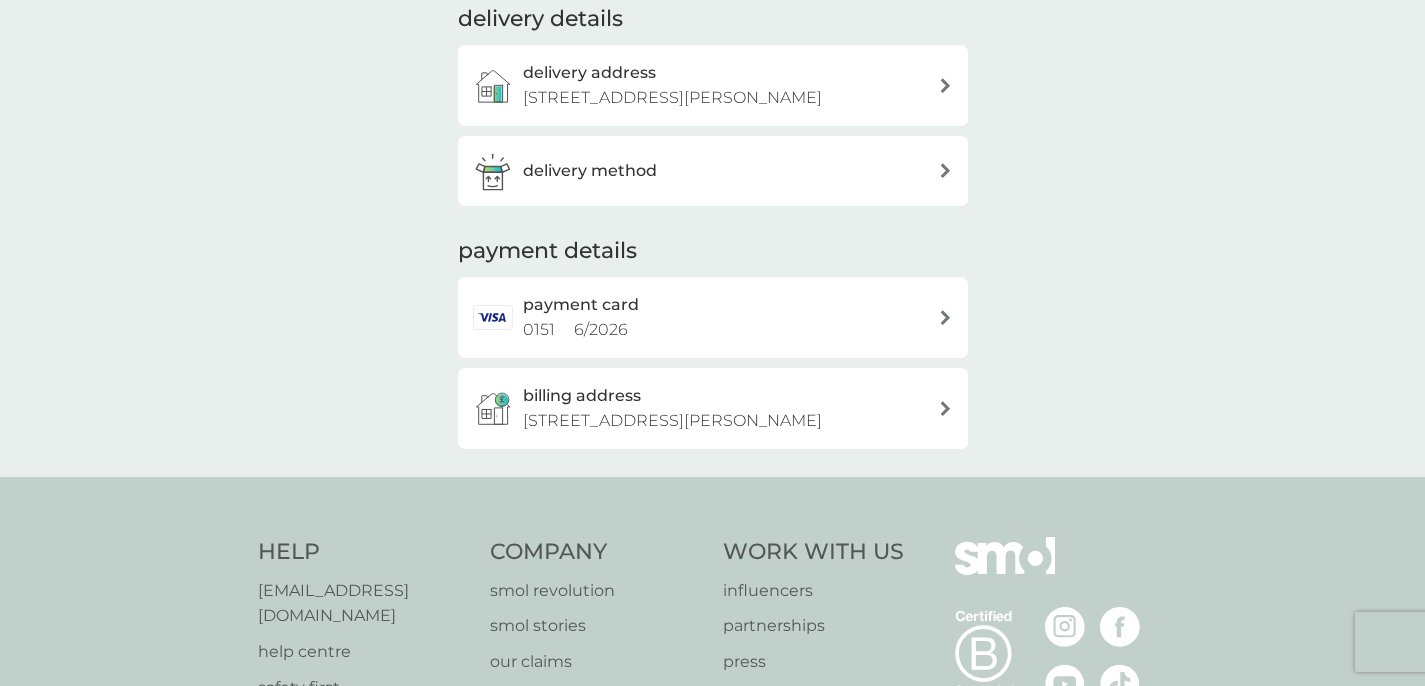 click on "your details. your account email [EMAIL_ADDRESS][DOMAIN_NAME] delivery details delivery address [STREET_ADDRESS][PERSON_NAME] delivery method payment details payment card 0151   6 / 2026 billing address [STREET_ADDRESS][PERSON_NAME]" at bounding box center (712, 121) 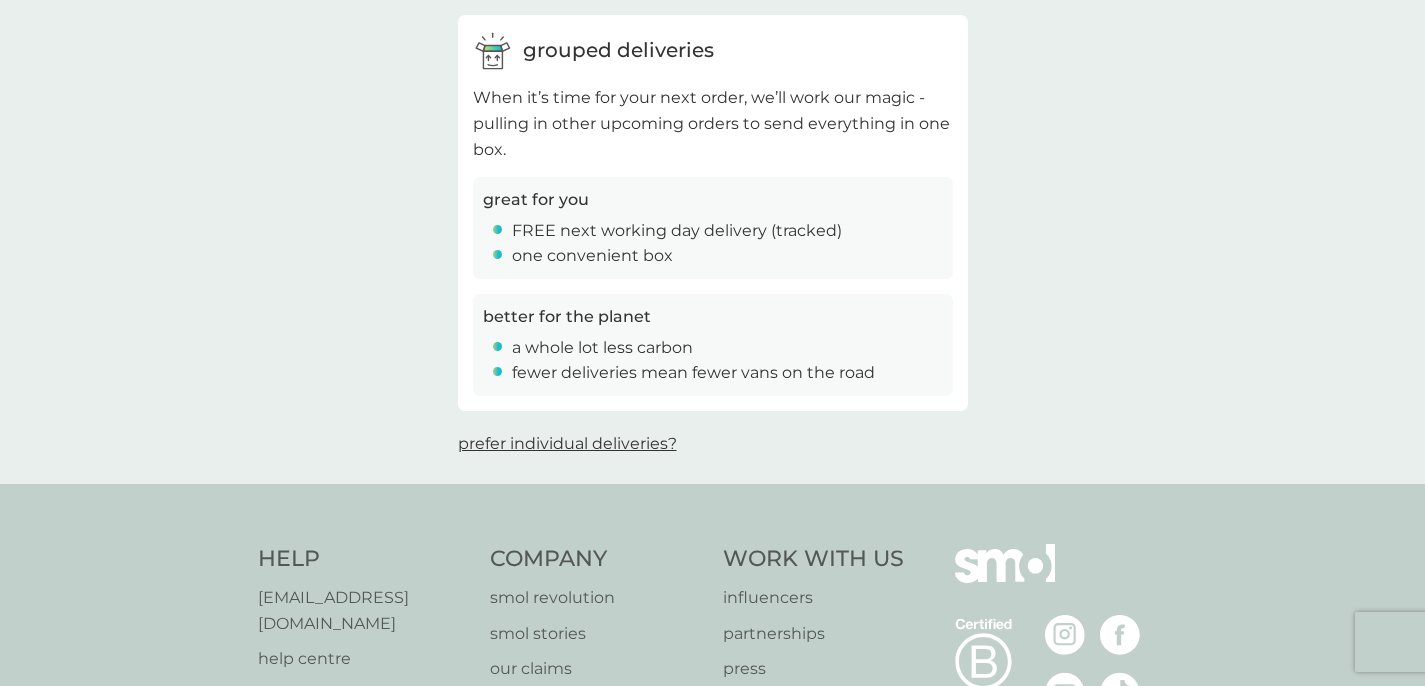 scroll, scrollTop: 0, scrollLeft: 0, axis: both 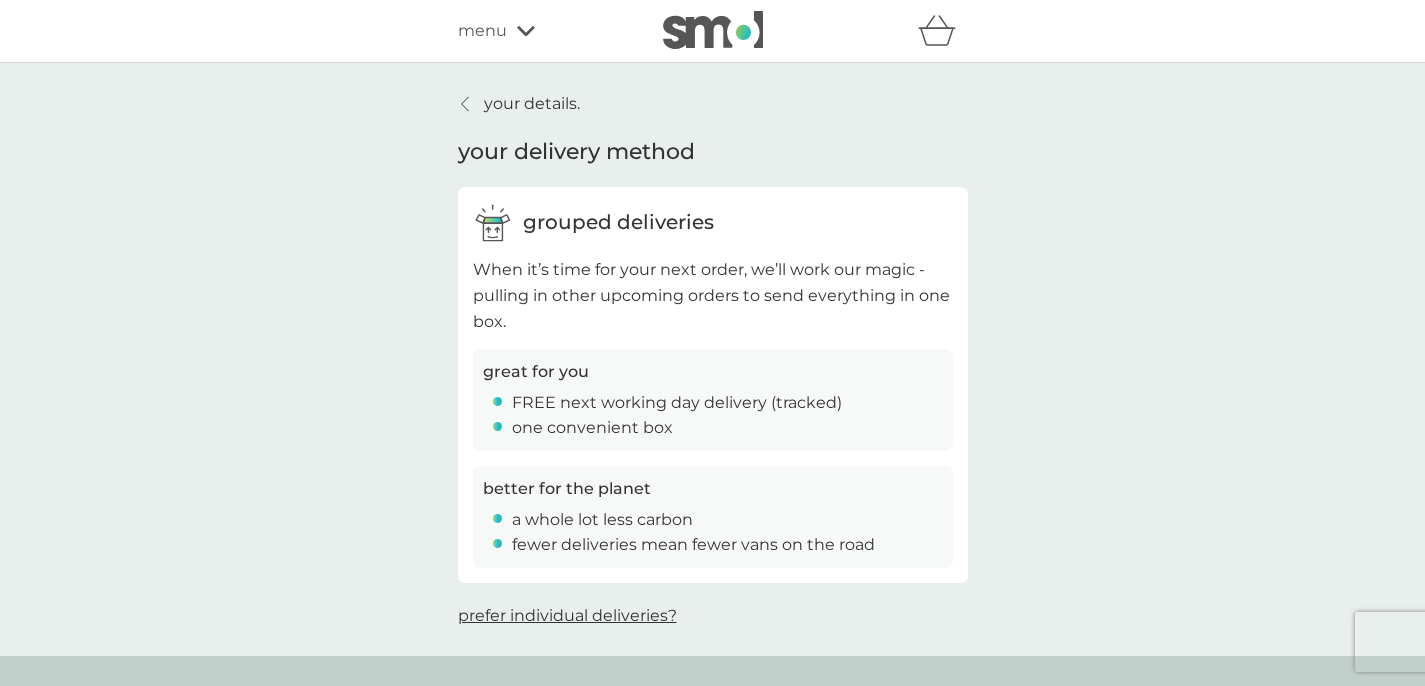 click 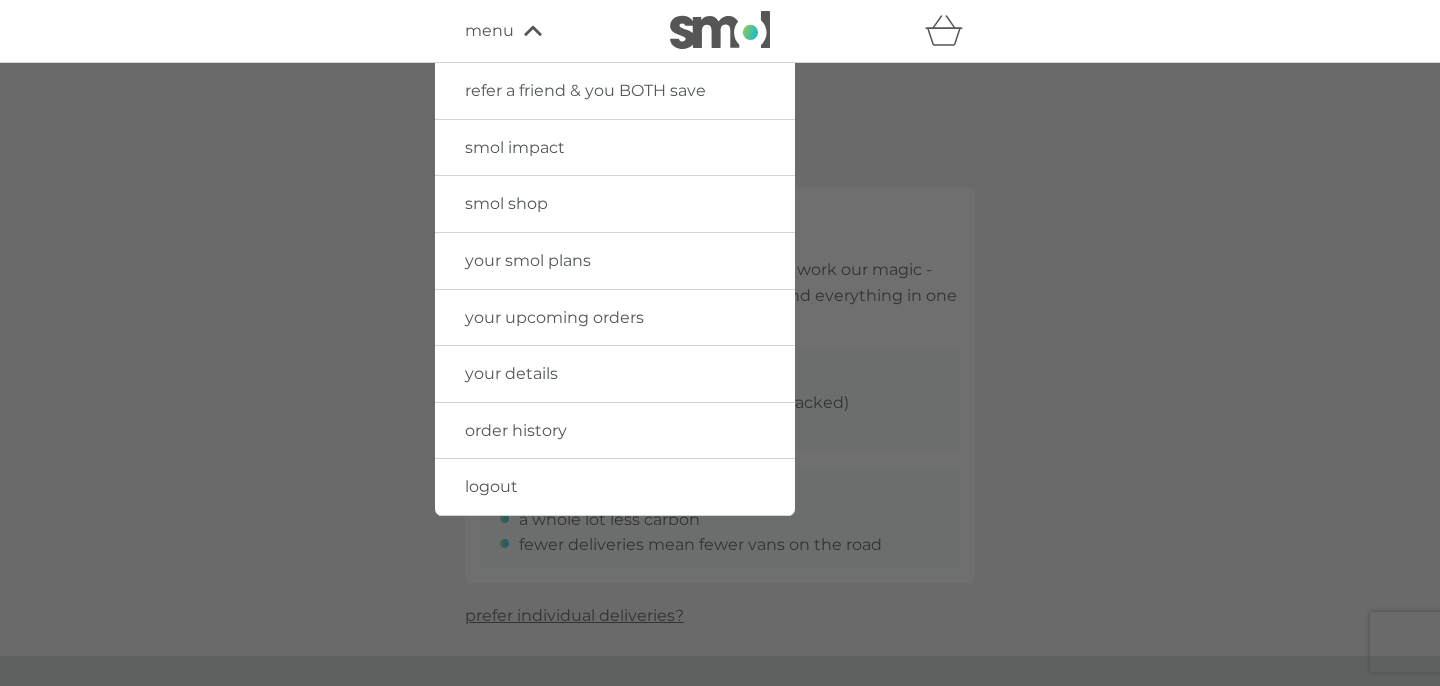 click on "your upcoming orders" at bounding box center [554, 317] 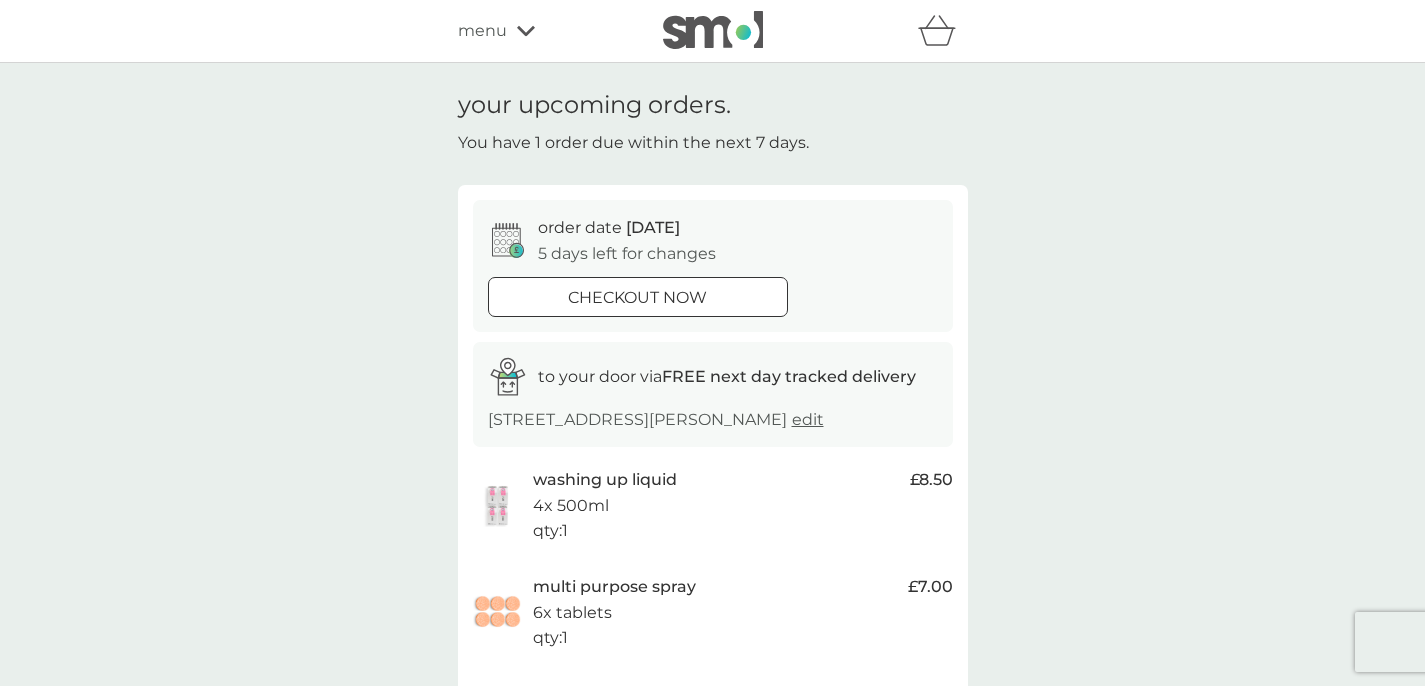click on "checkout now" at bounding box center (637, 298) 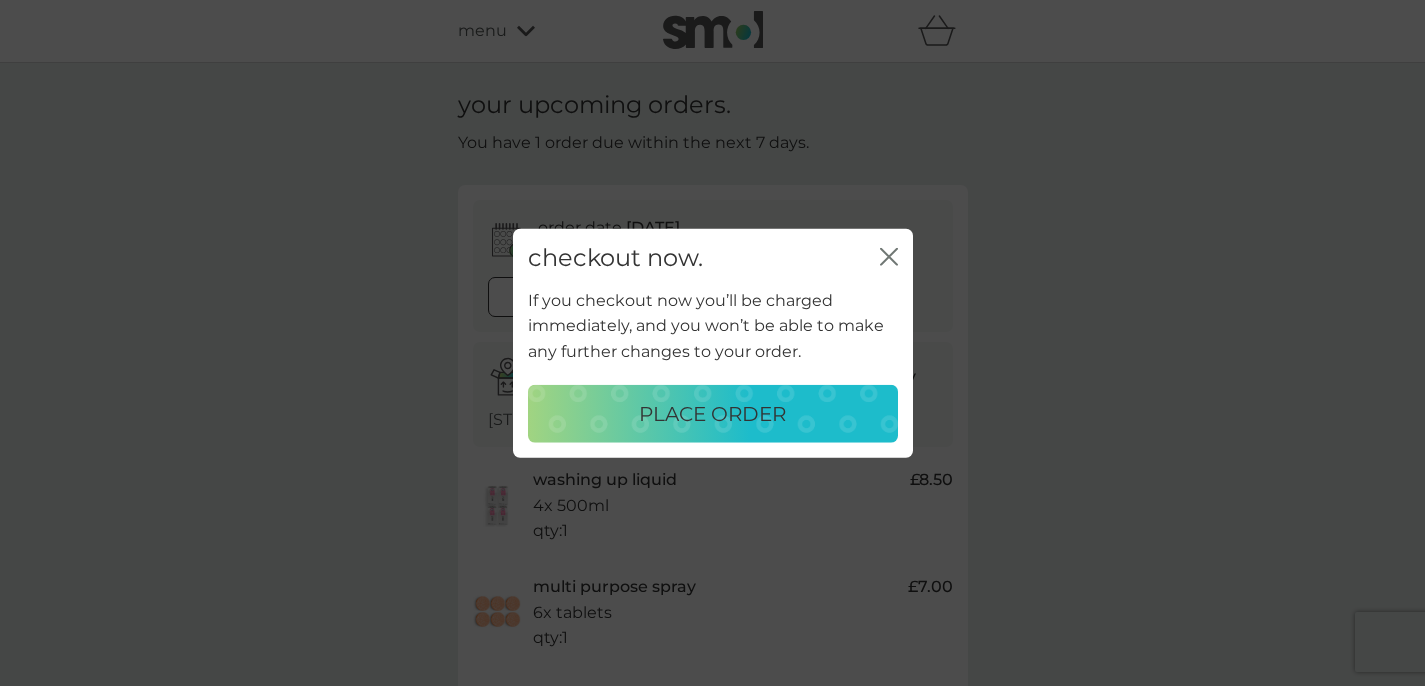 click 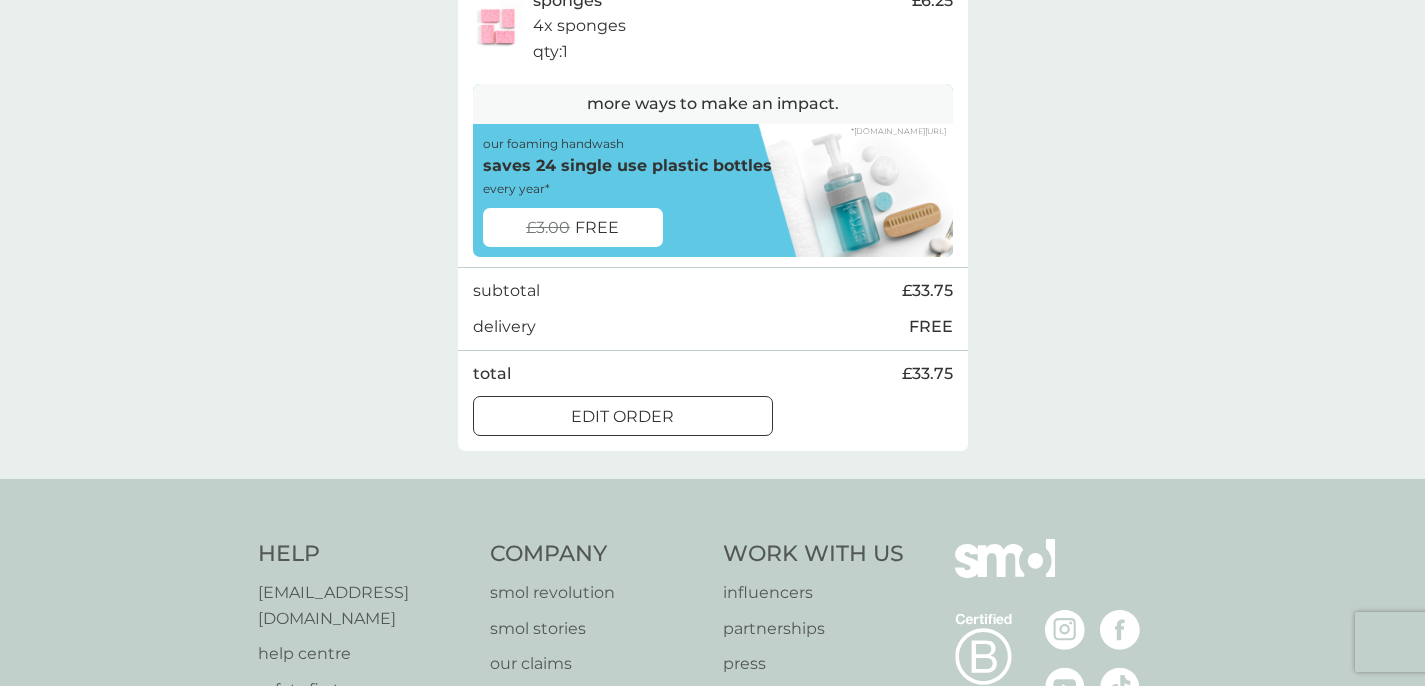 scroll, scrollTop: 804, scrollLeft: 0, axis: vertical 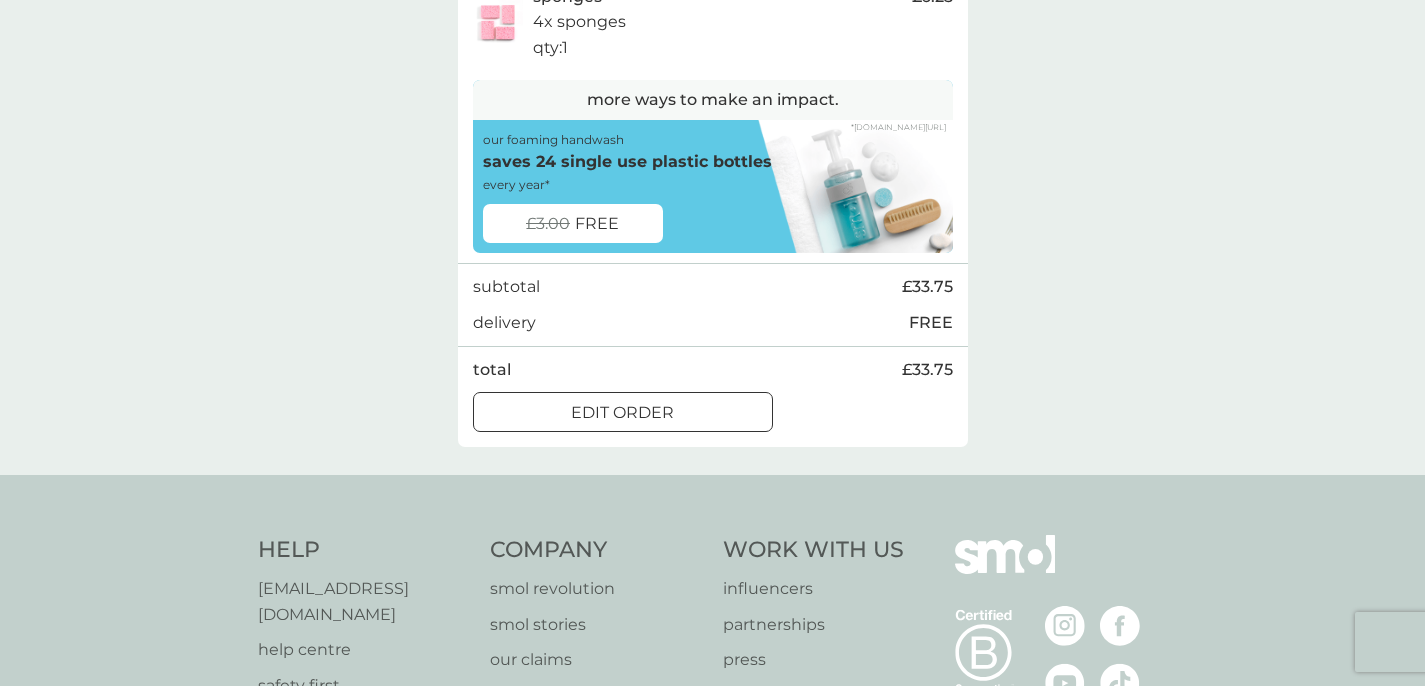 click on "edit order" at bounding box center [623, 413] 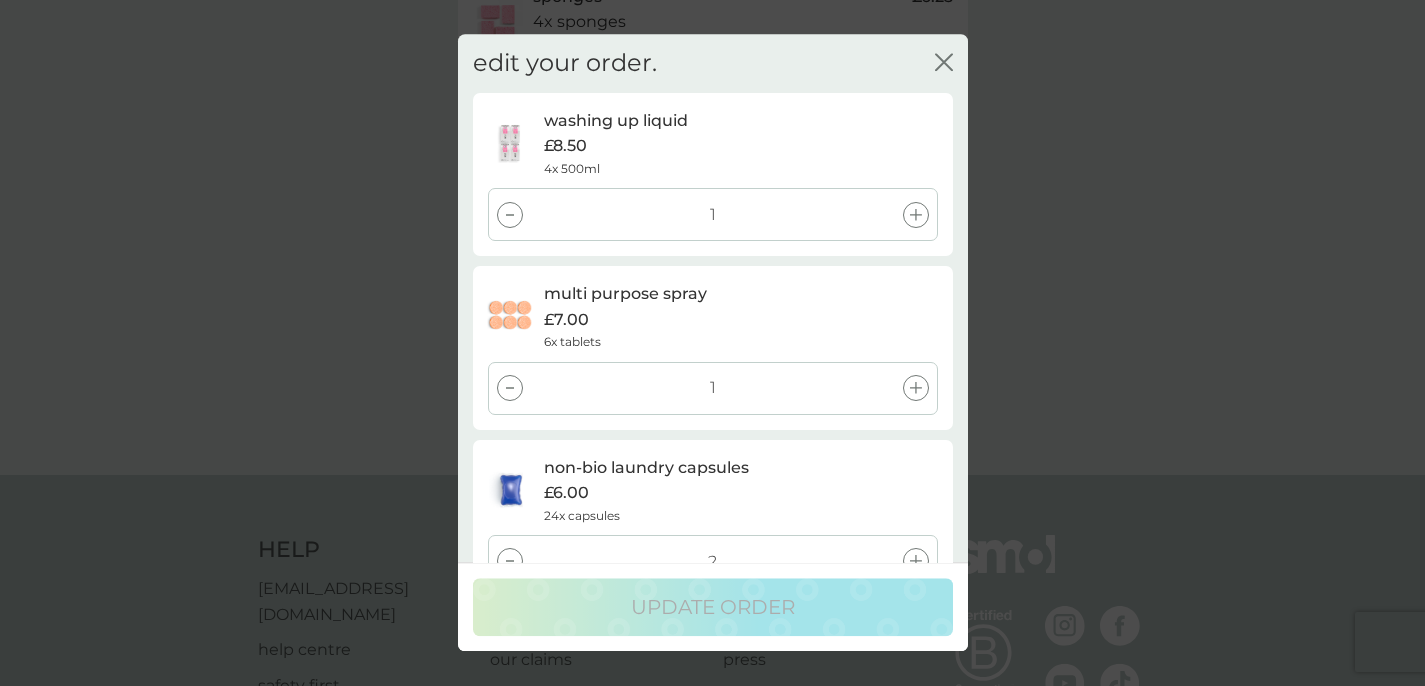 click at bounding box center [510, 215] 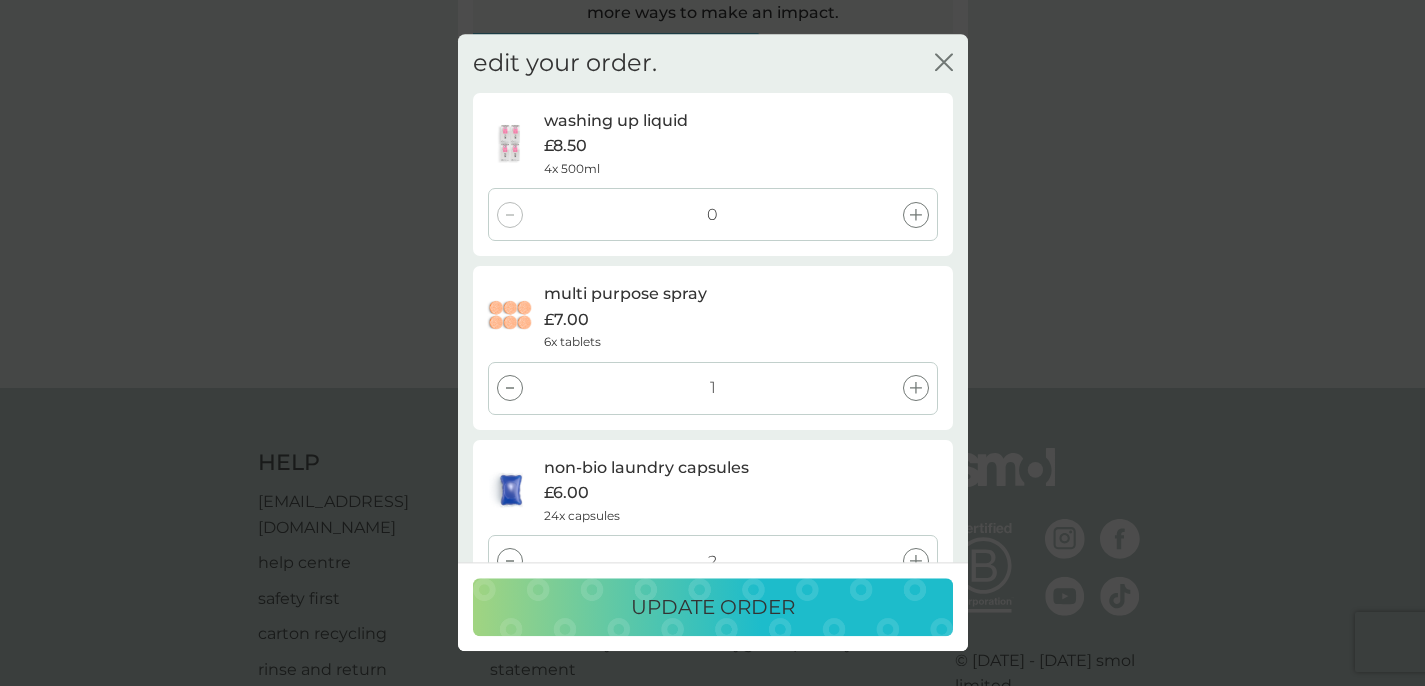 scroll, scrollTop: 924, scrollLeft: 0, axis: vertical 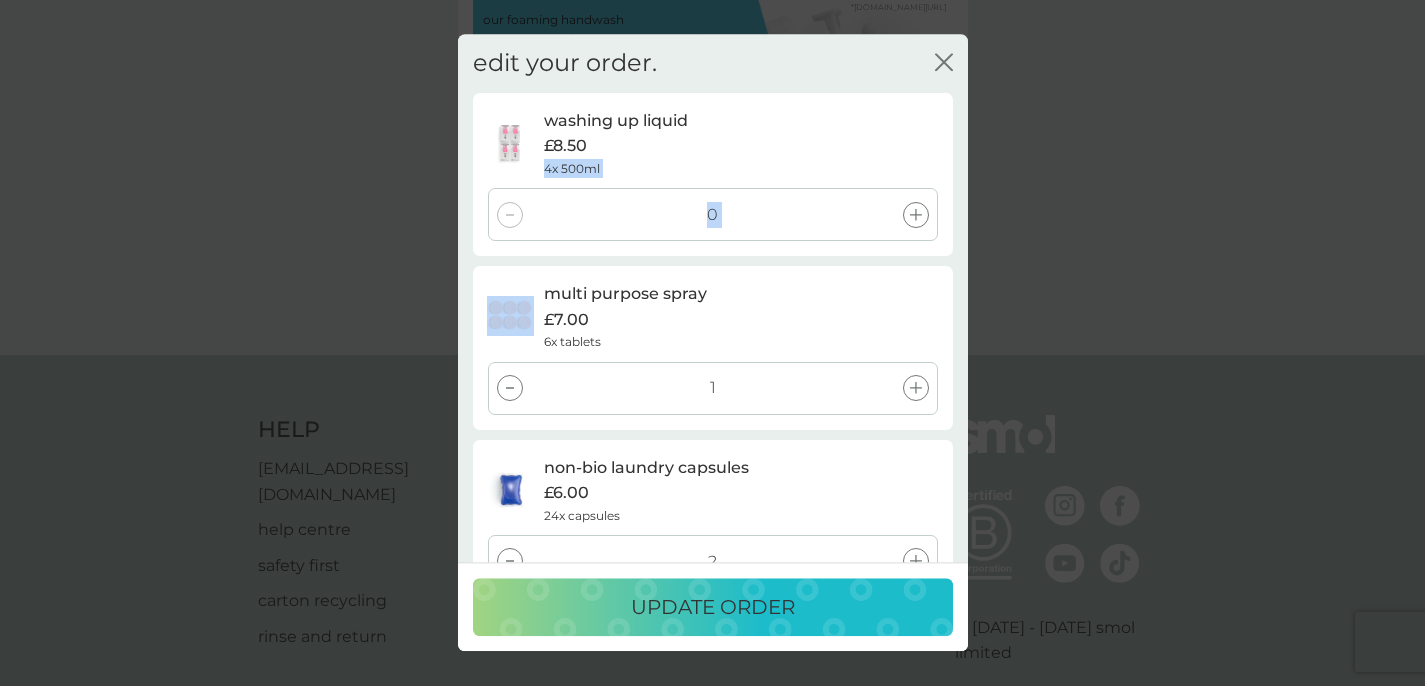 drag, startPoint x: 953, startPoint y: 148, endPoint x: 951, endPoint y: 231, distance: 83.02409 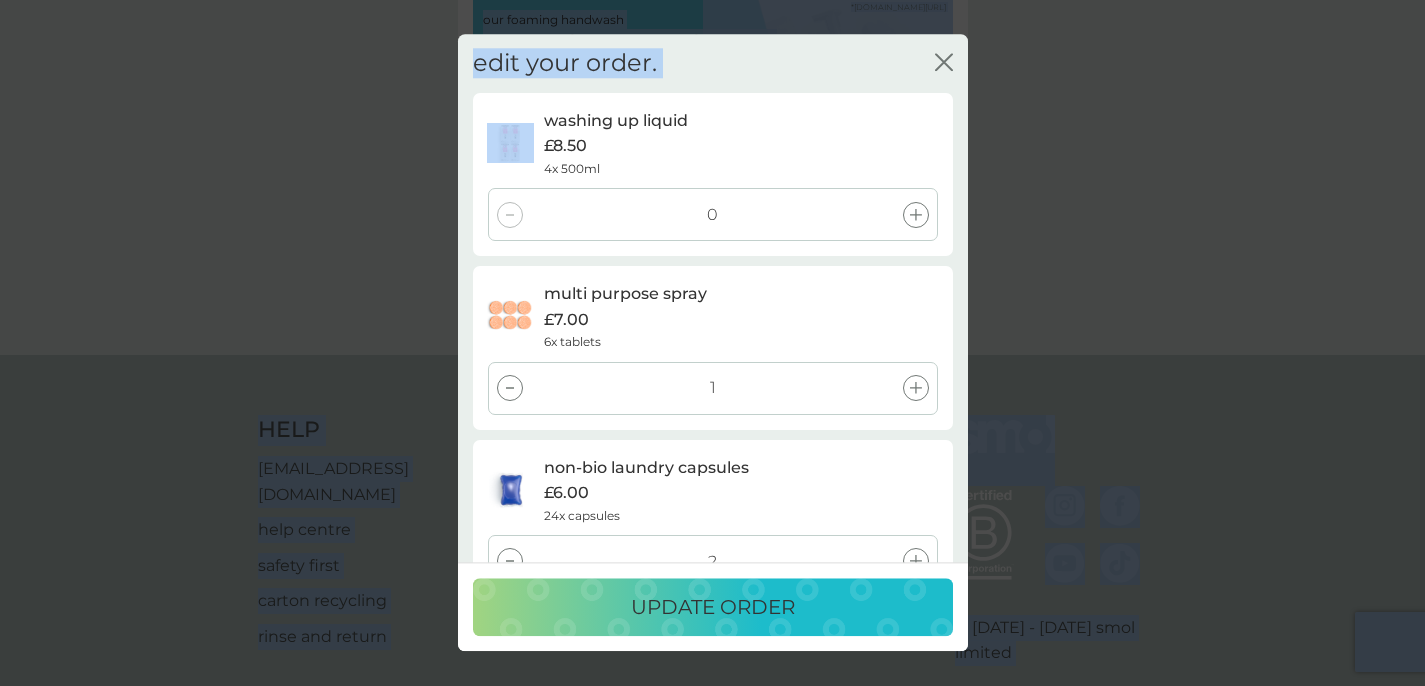 drag, startPoint x: 808, startPoint y: 63, endPoint x: 1154, endPoint y: -15, distance: 354.68295 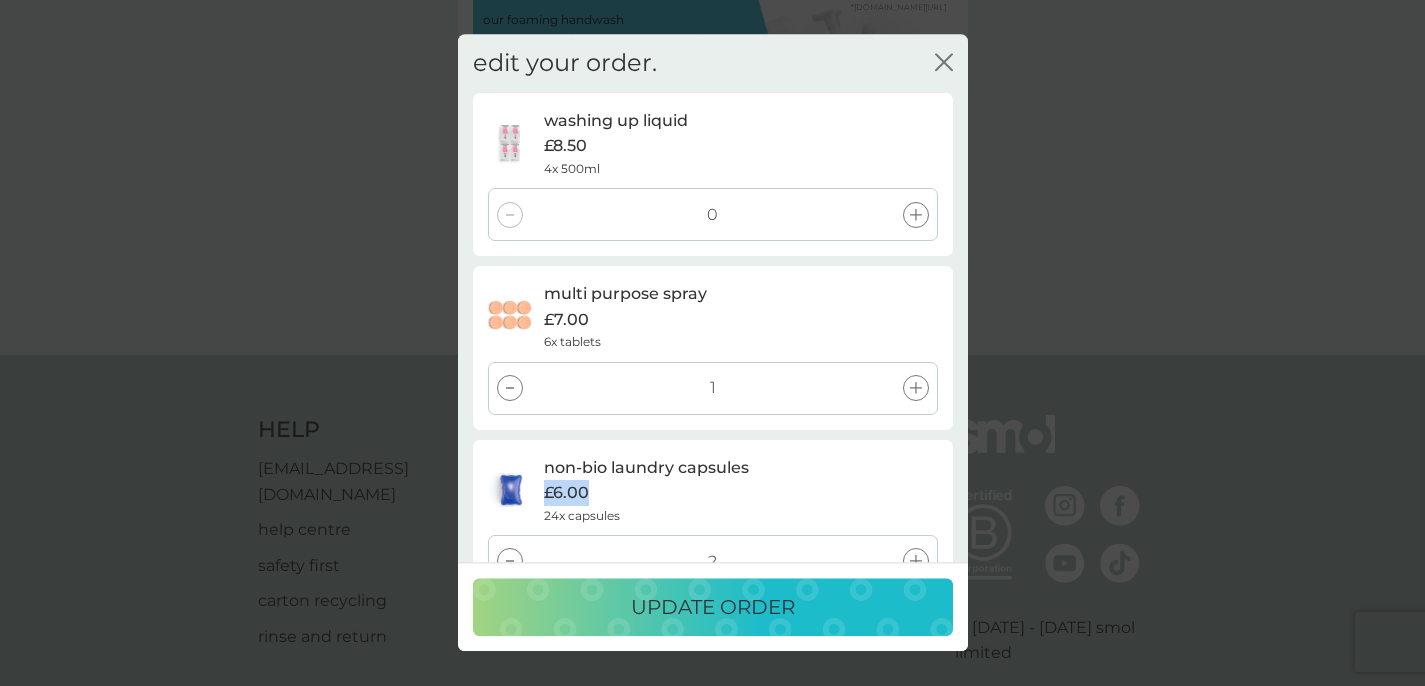 drag, startPoint x: 841, startPoint y: 529, endPoint x: 841, endPoint y: 460, distance: 69 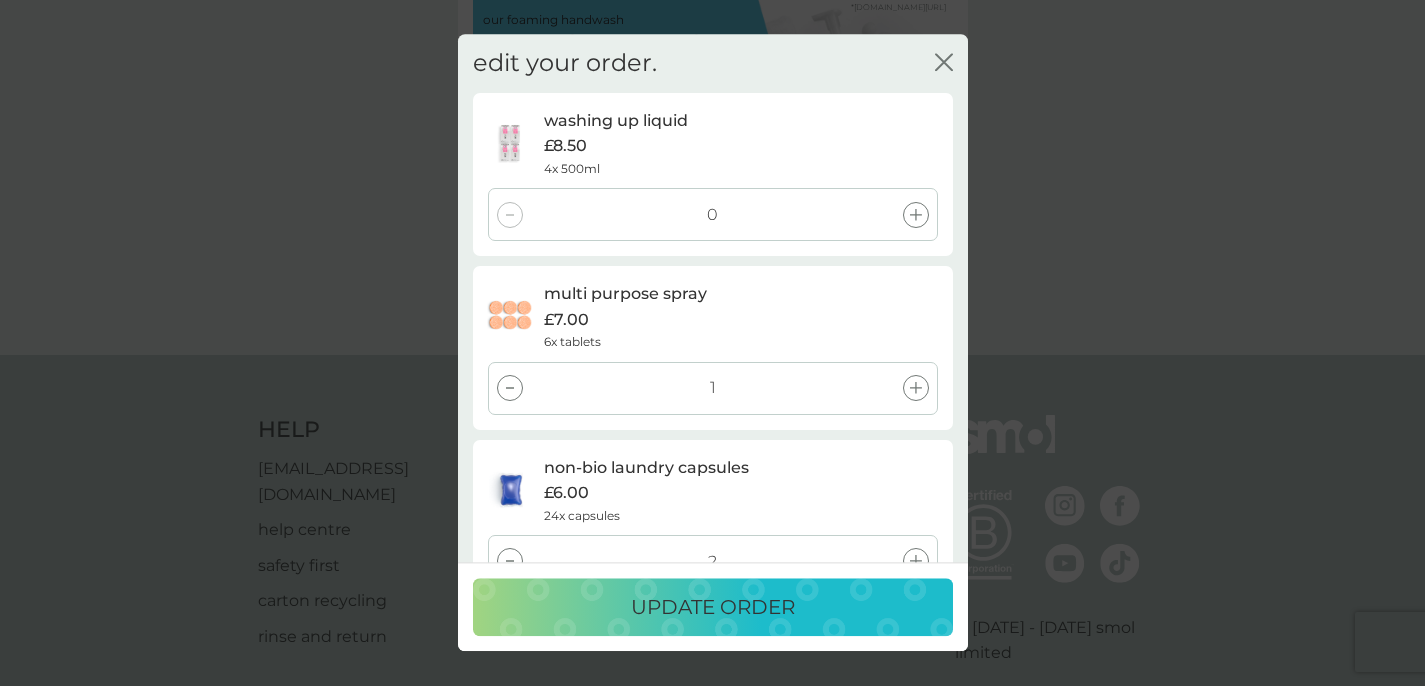 click on "2" at bounding box center (713, 561) 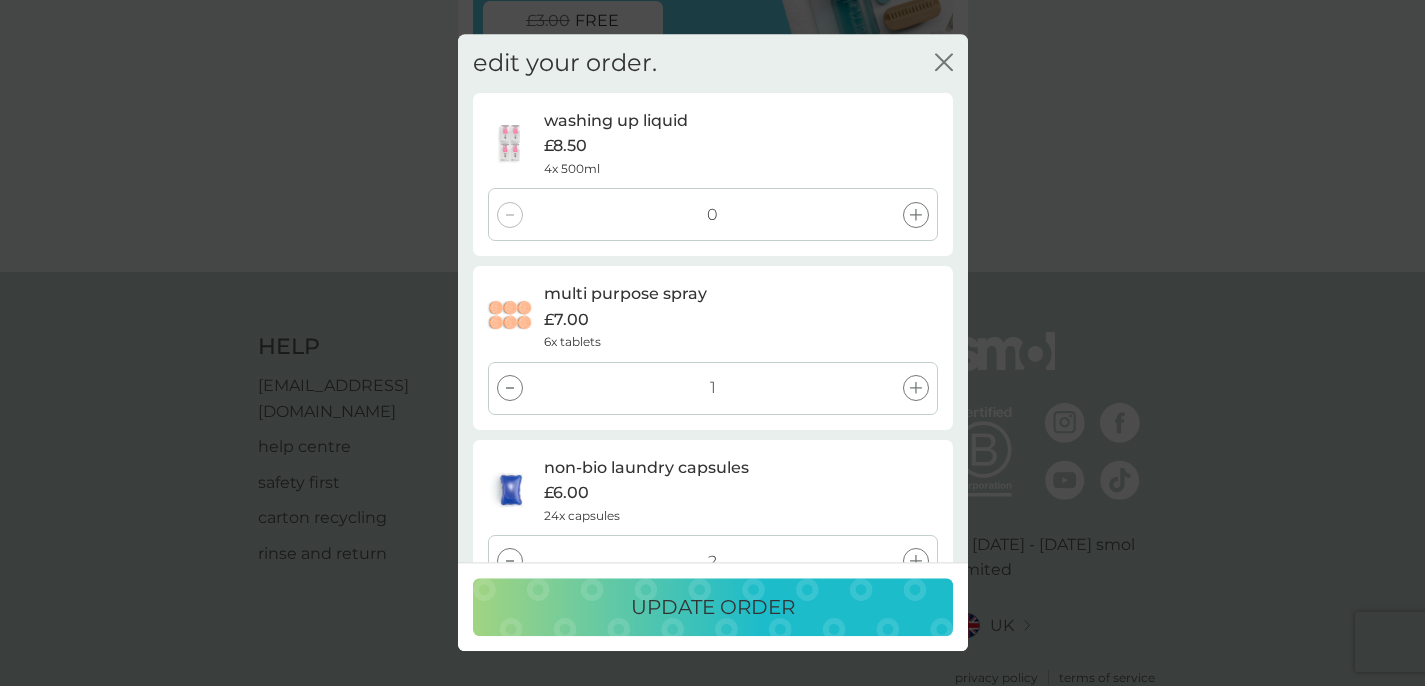 scroll, scrollTop: 1043, scrollLeft: 0, axis: vertical 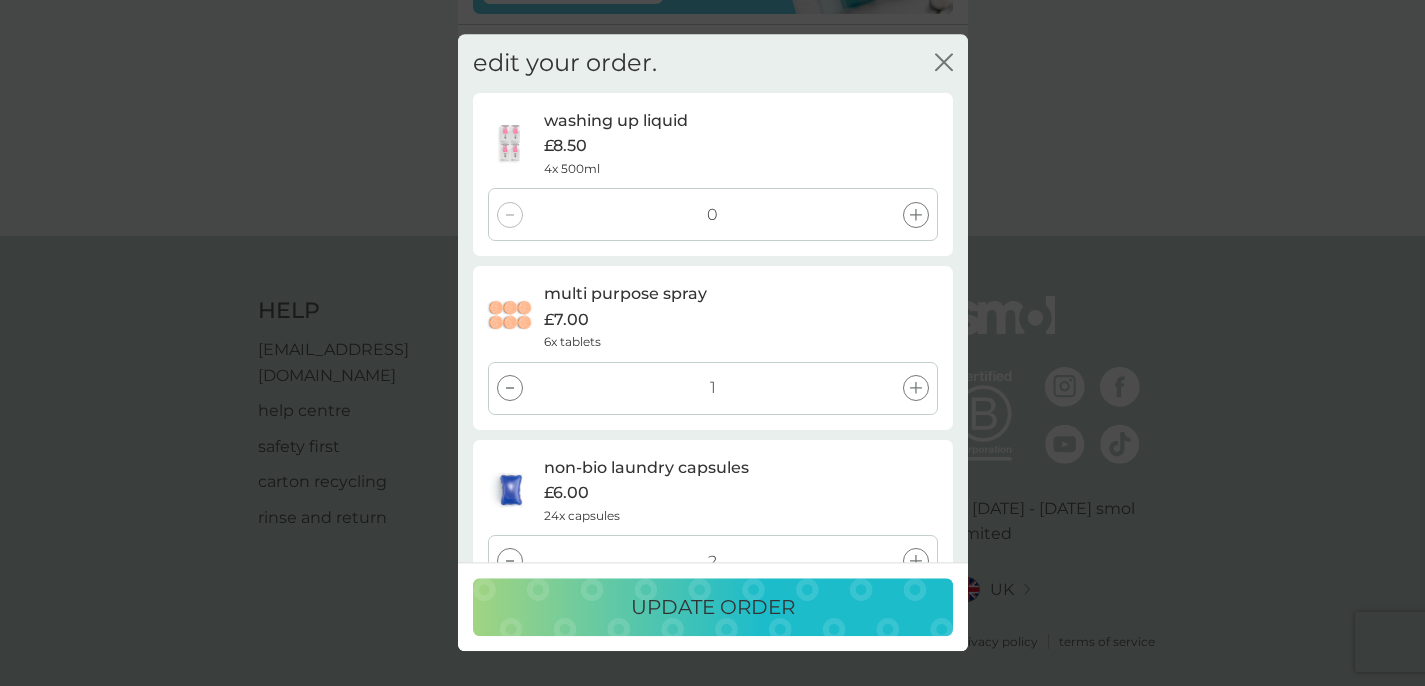 click on "edit your order. close washing up liquid £8.50 4x 500ml 0 multi purpose spray £7.00 6x tablets 1 non-bio laundry capsules £6.00 24x capsules 2 sponges £6.25 4x sponges 1 add existing plan products cancel order" at bounding box center [713, 298] 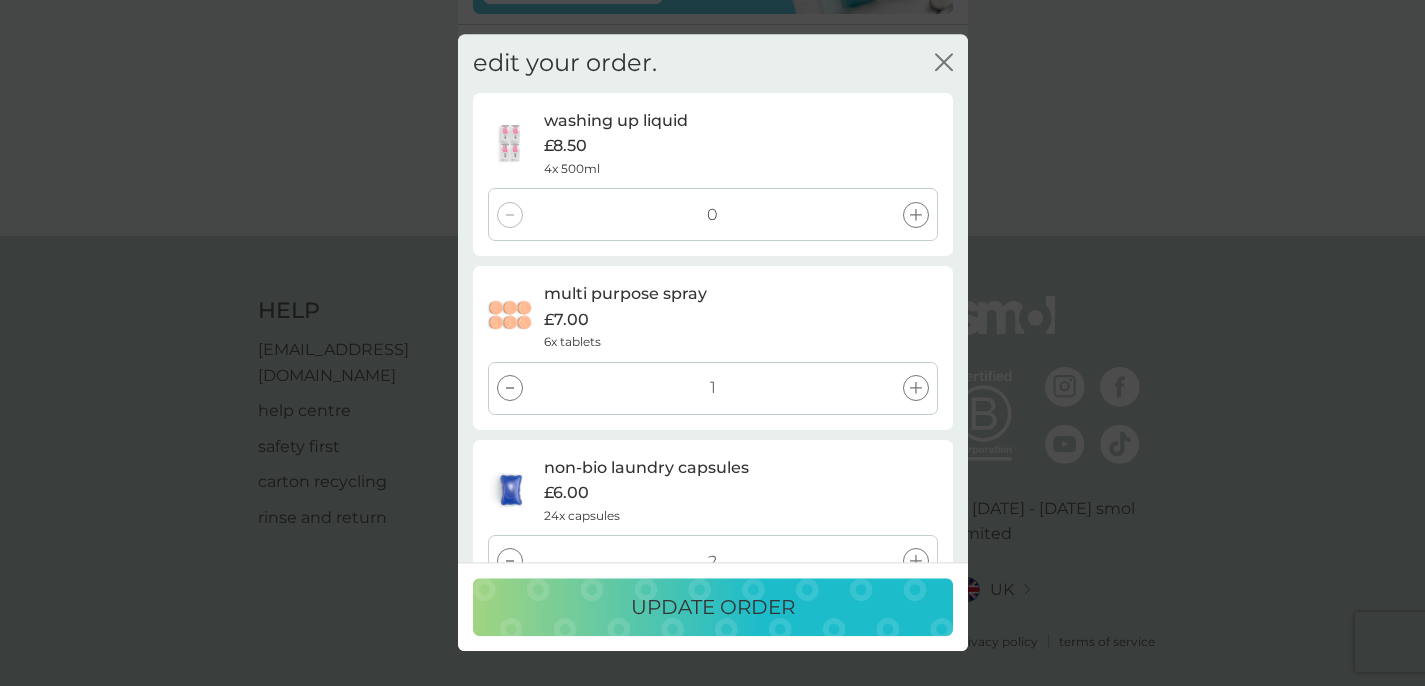 click at bounding box center [510, 215] 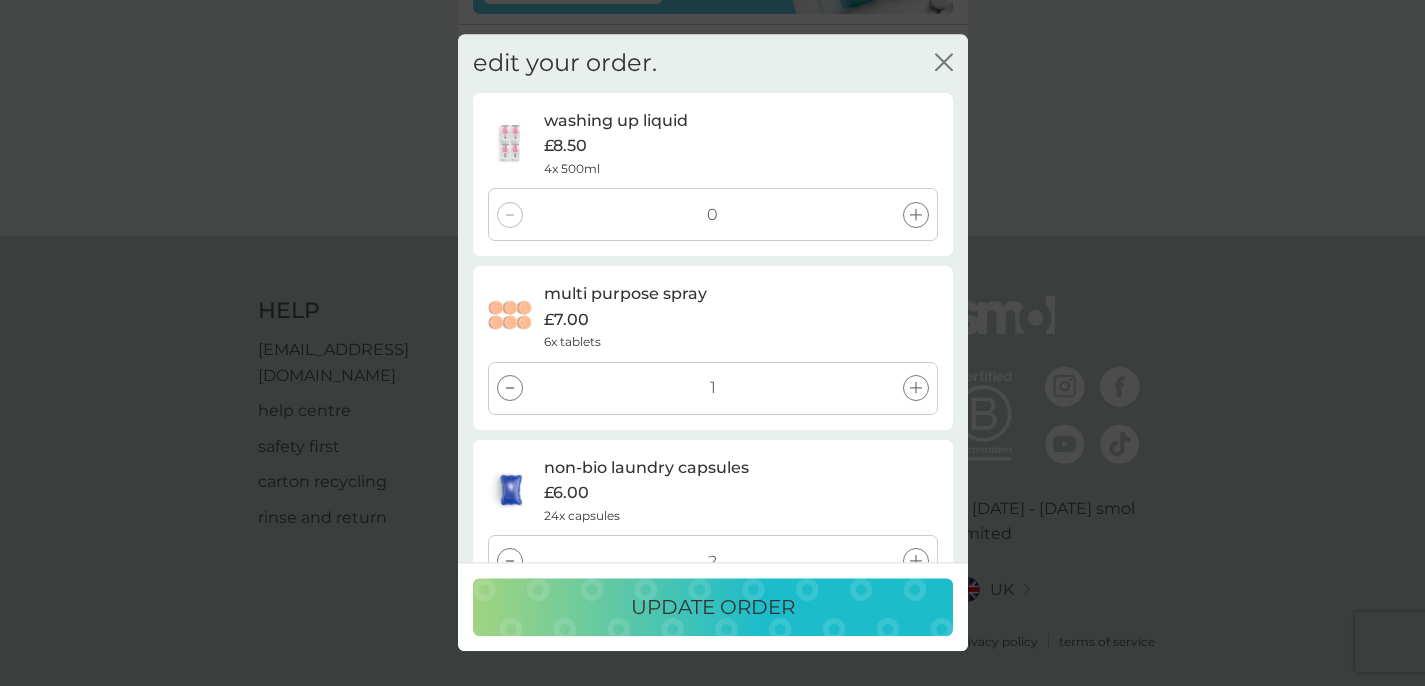 click at bounding box center (916, 215) 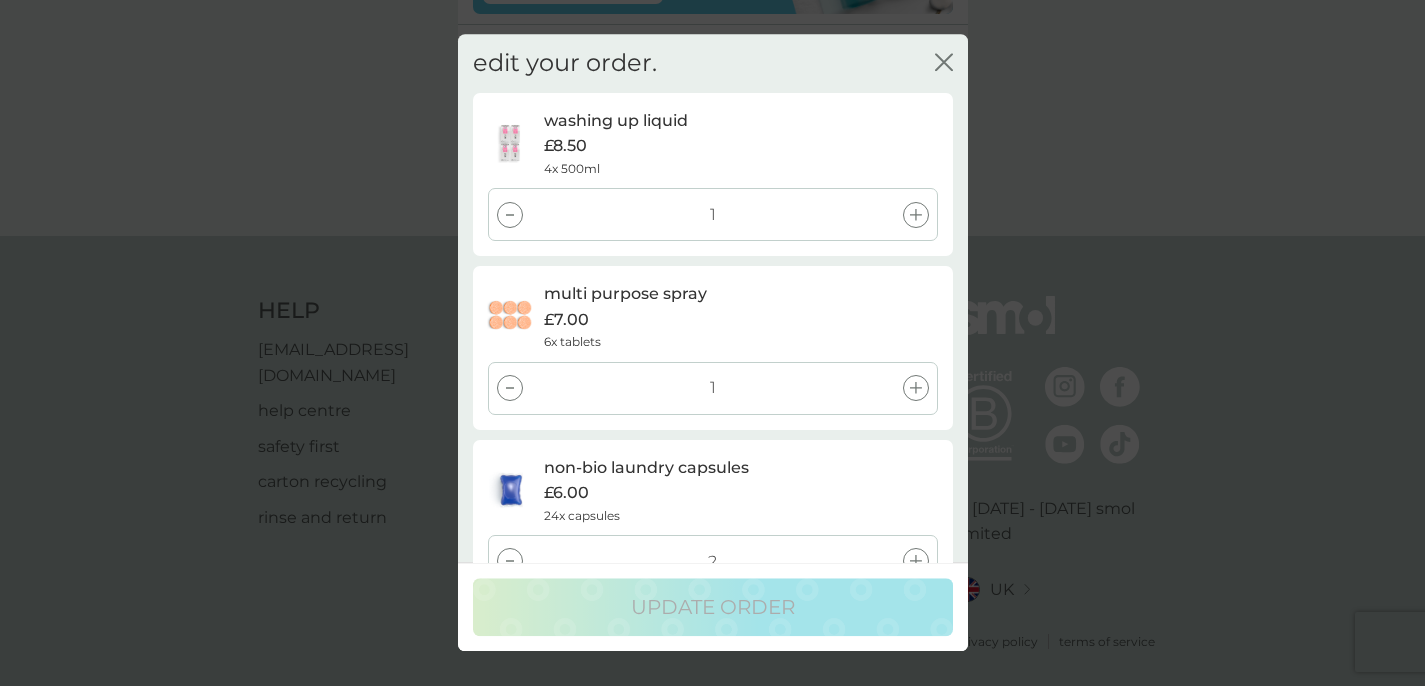 click on "edit your order. close washing up liquid £8.50 4x 500ml 1 multi purpose spray £7.00 6x tablets 1 non-bio laundry capsules £6.00 24x capsules 2 sponges £6.25 4x sponges 1 add existing plan products cancel order" at bounding box center [713, 298] 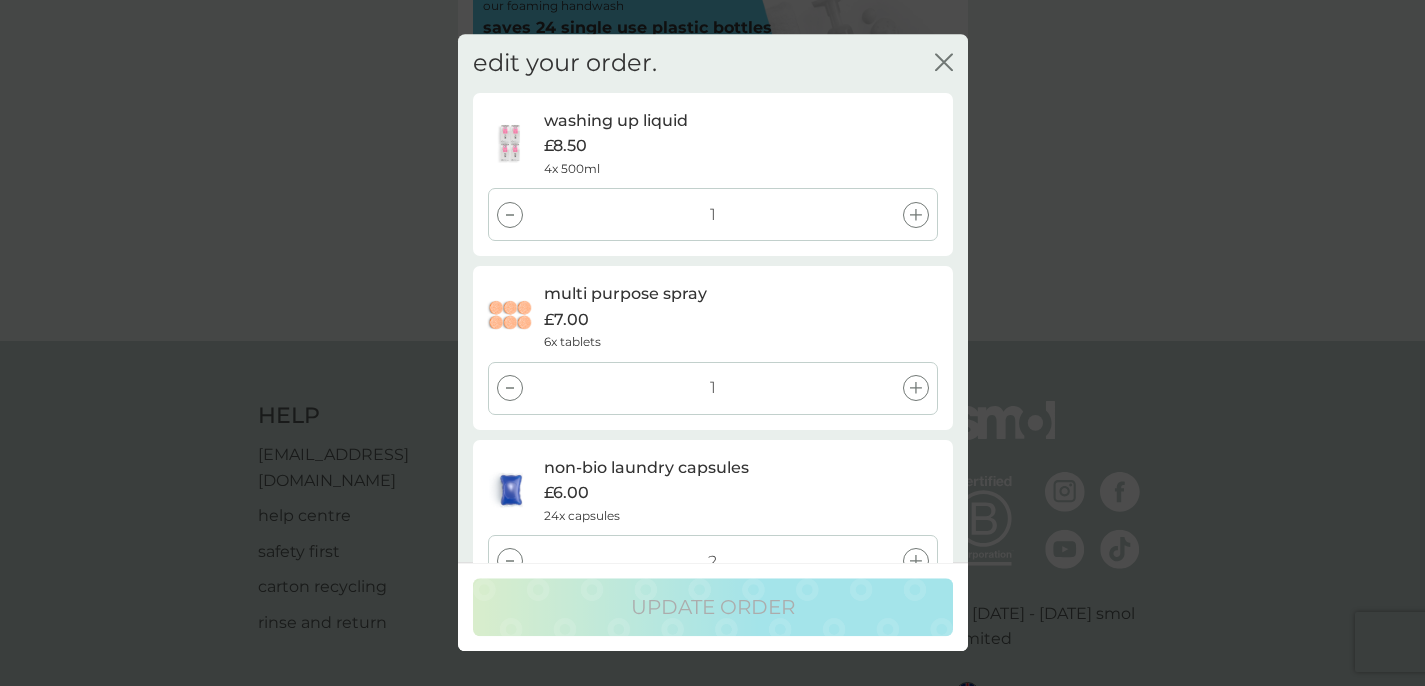 scroll, scrollTop: 963, scrollLeft: 0, axis: vertical 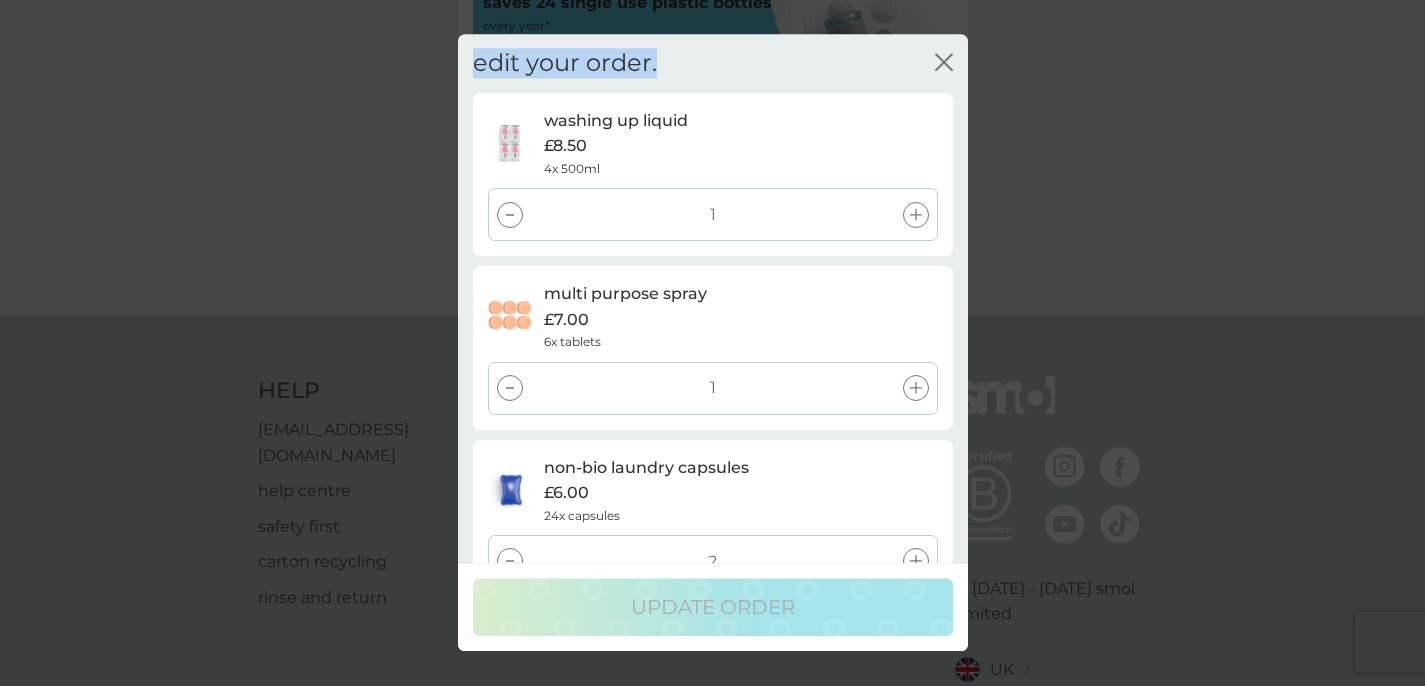 drag, startPoint x: 725, startPoint y: 51, endPoint x: 1014, endPoint y: 136, distance: 301.24075 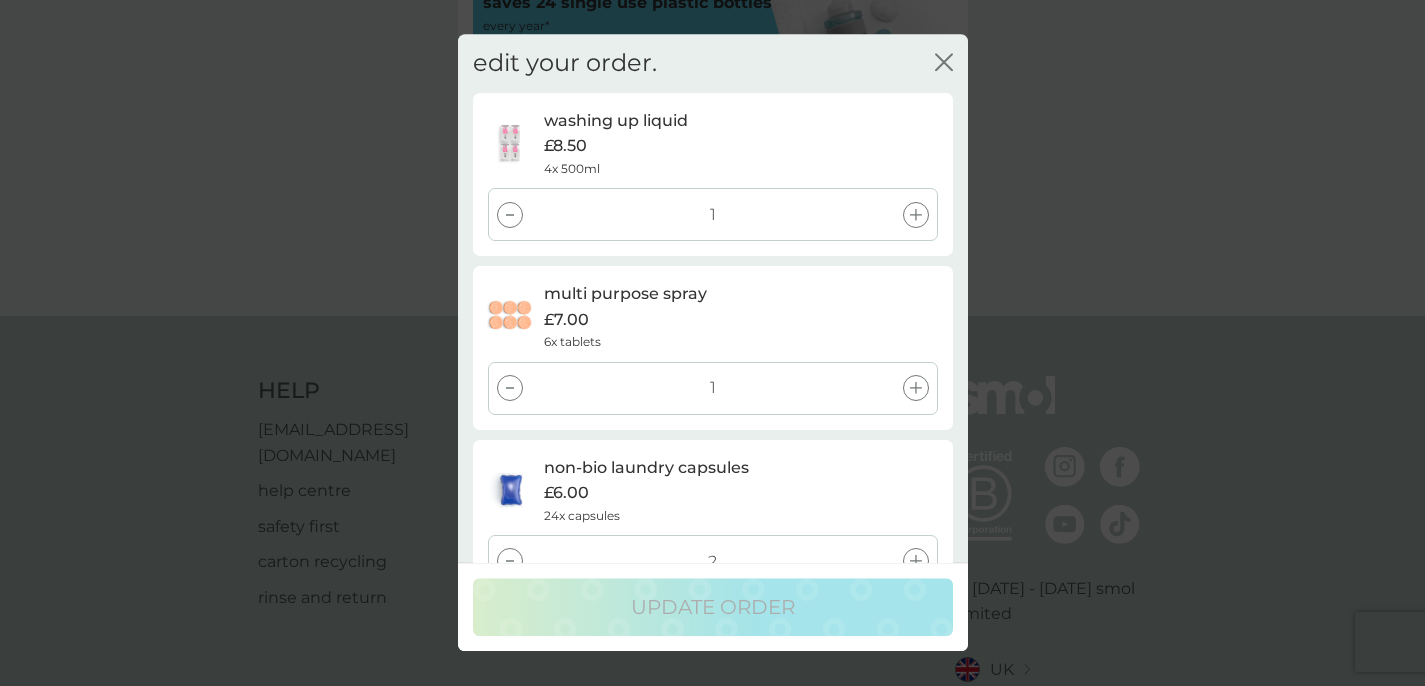 click on "multi purpose spray £7.00 6x tablets" at bounding box center [740, 316] 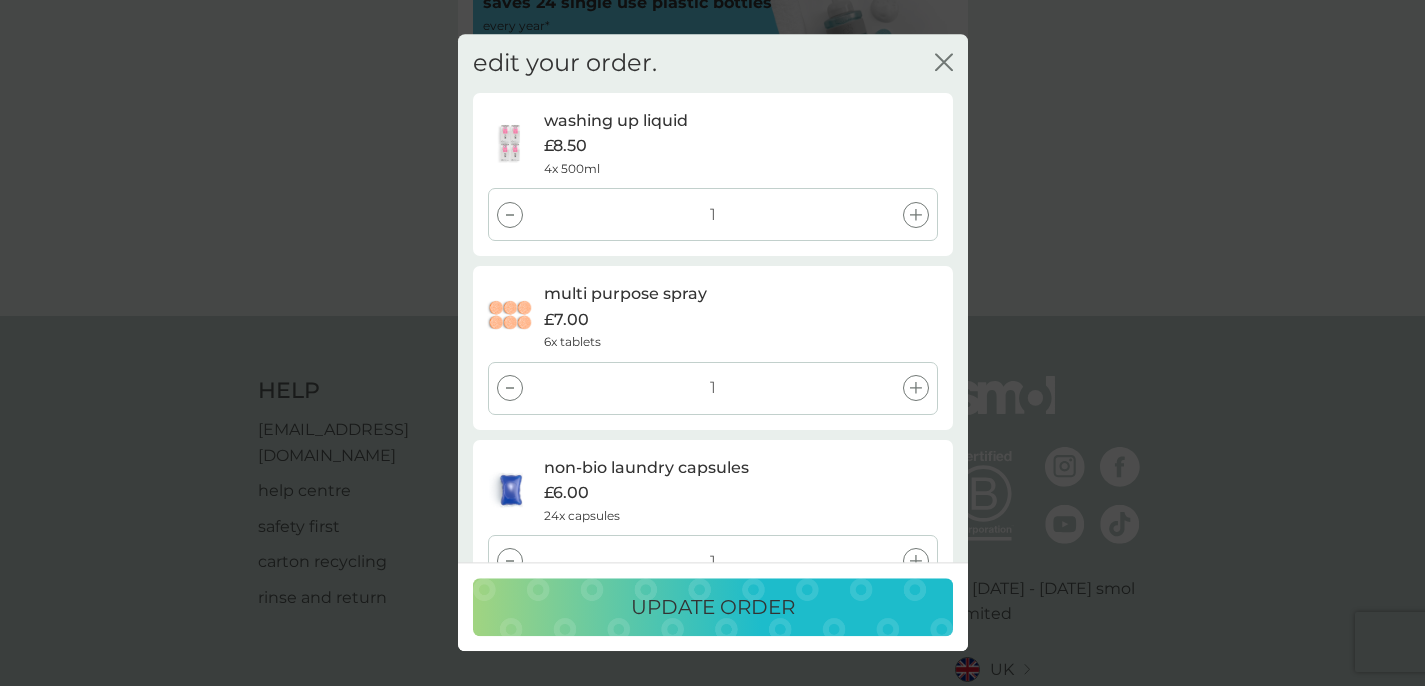 click on "update order" at bounding box center [713, 608] 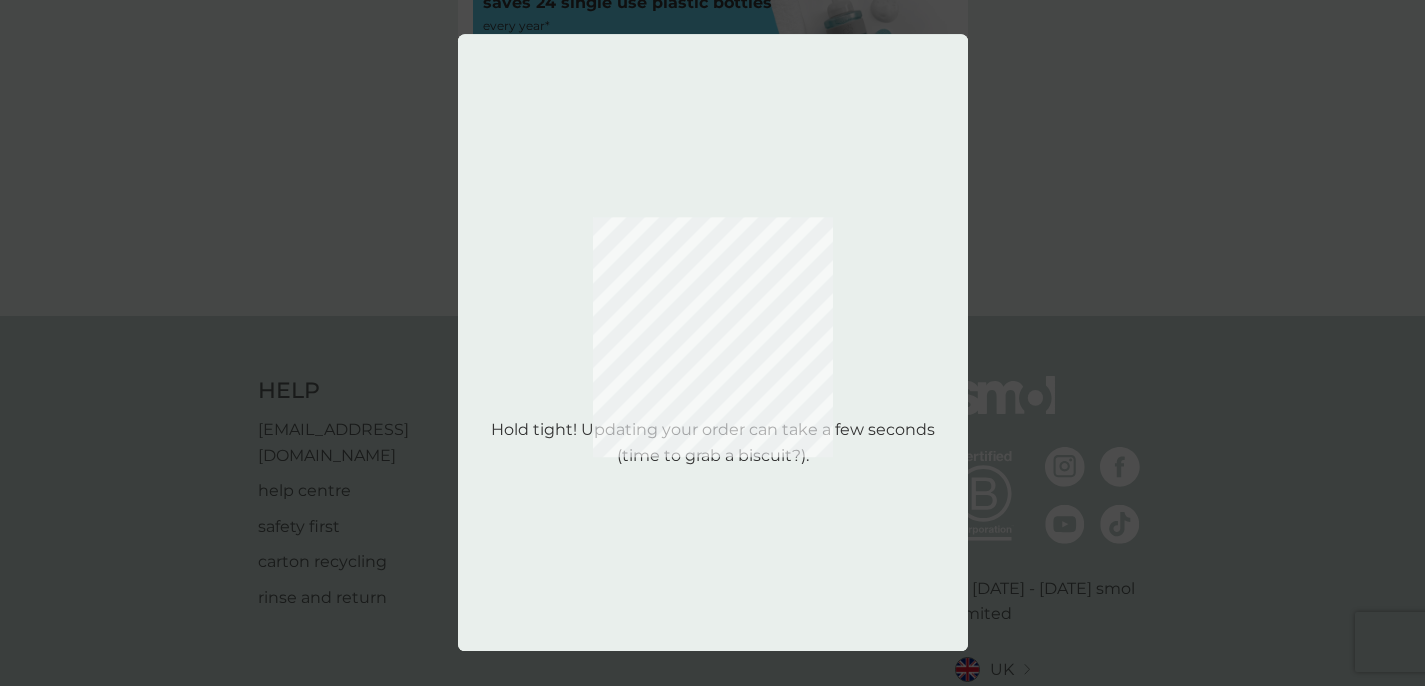 scroll, scrollTop: 0, scrollLeft: 0, axis: both 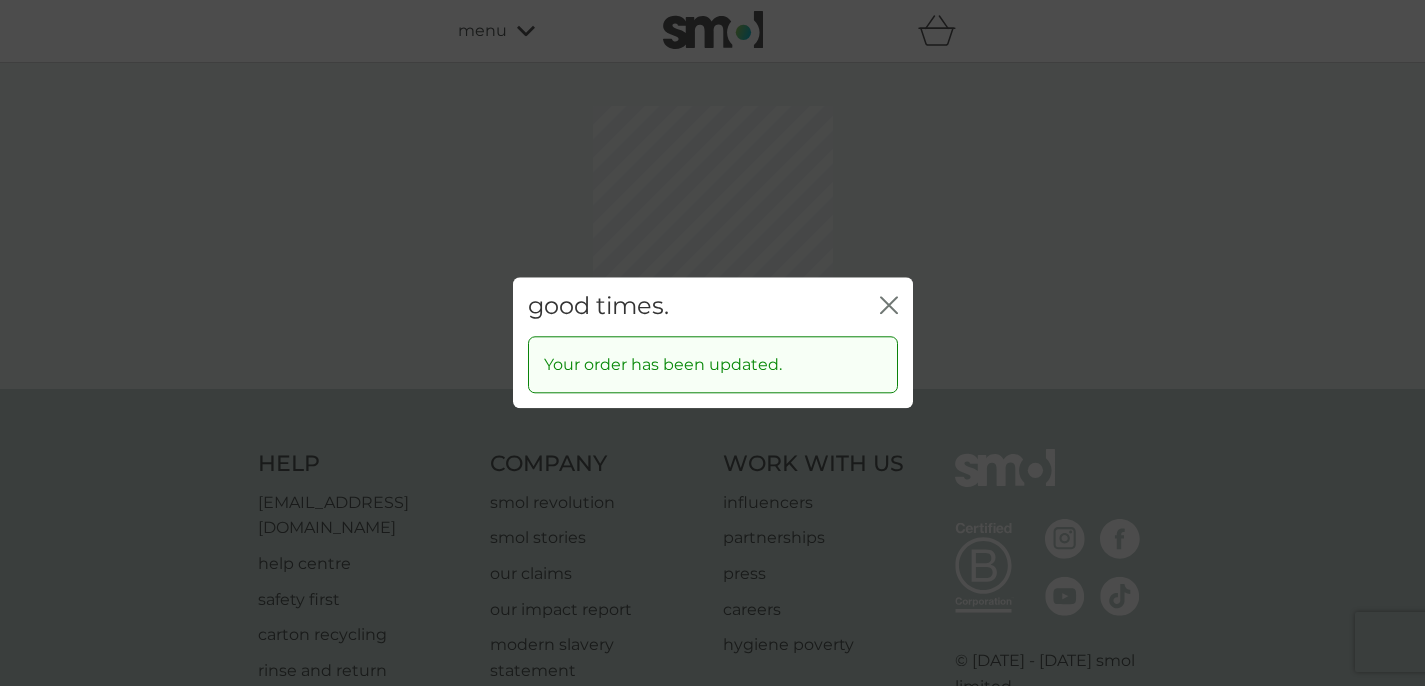 click on "close" 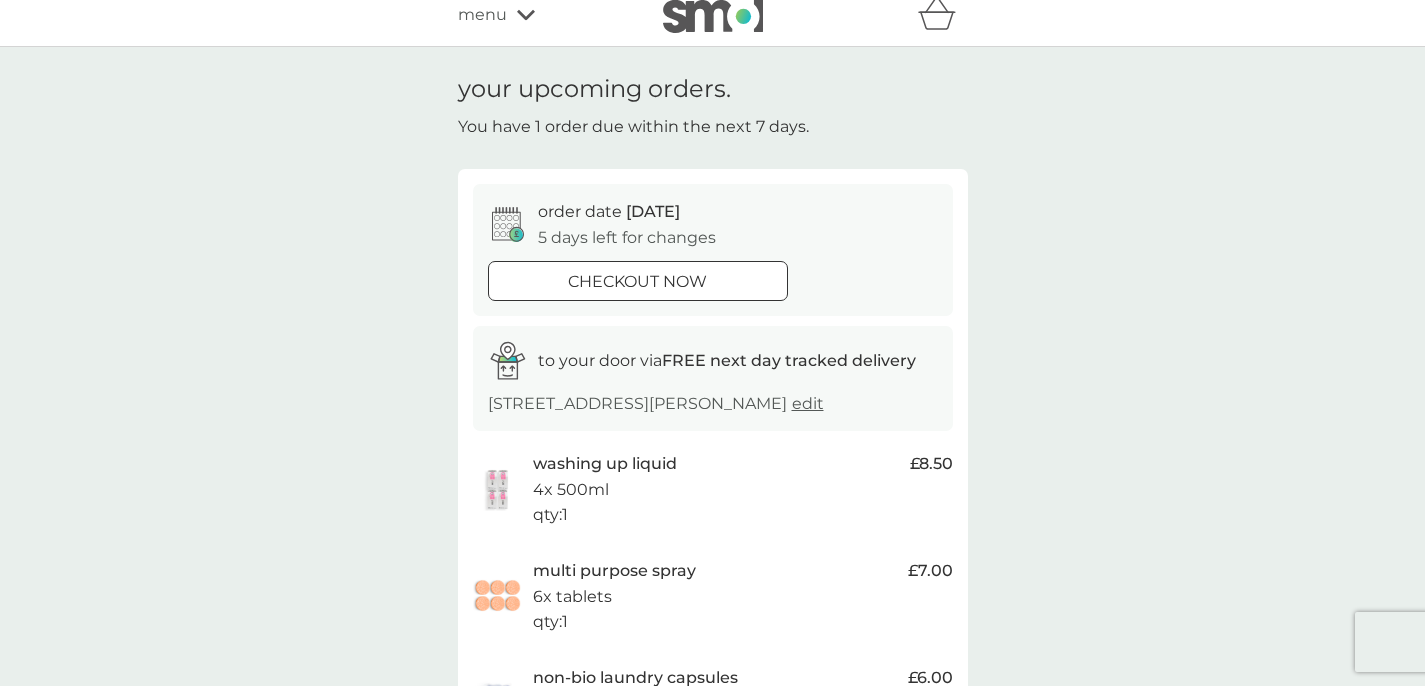 scroll, scrollTop: 0, scrollLeft: 0, axis: both 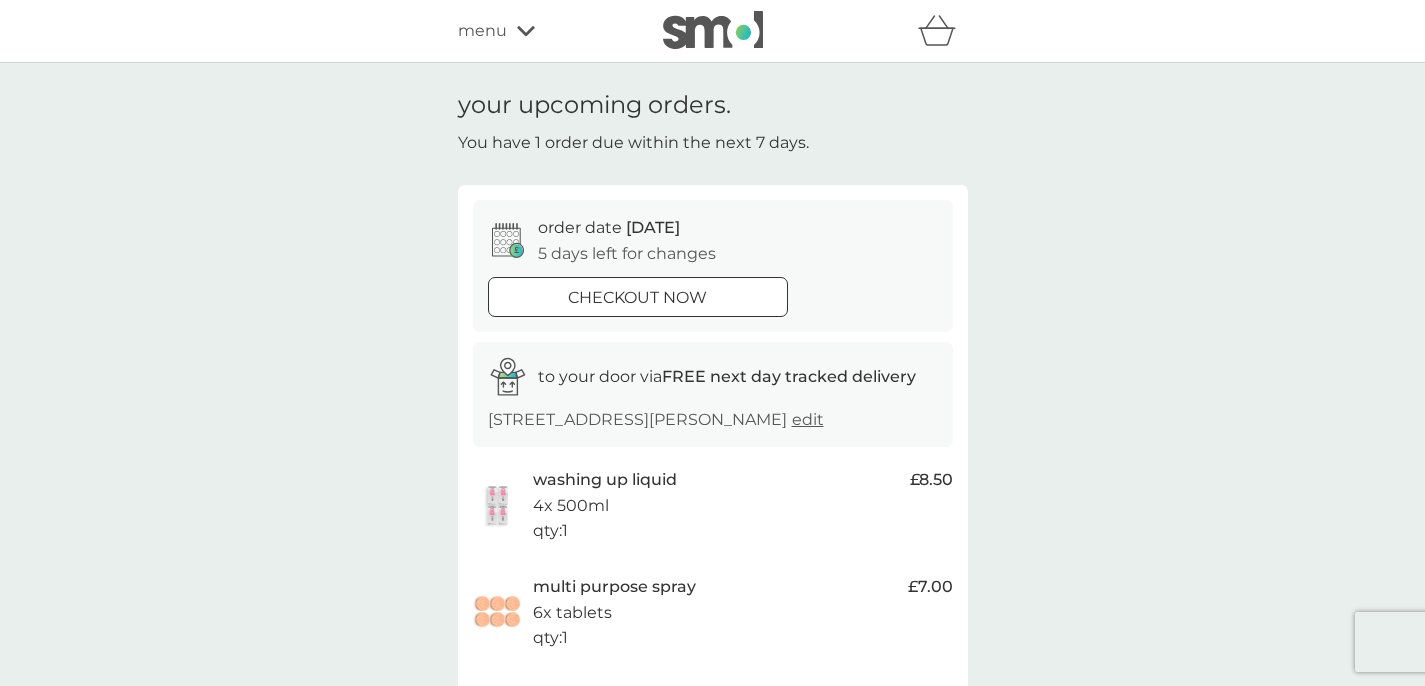 click 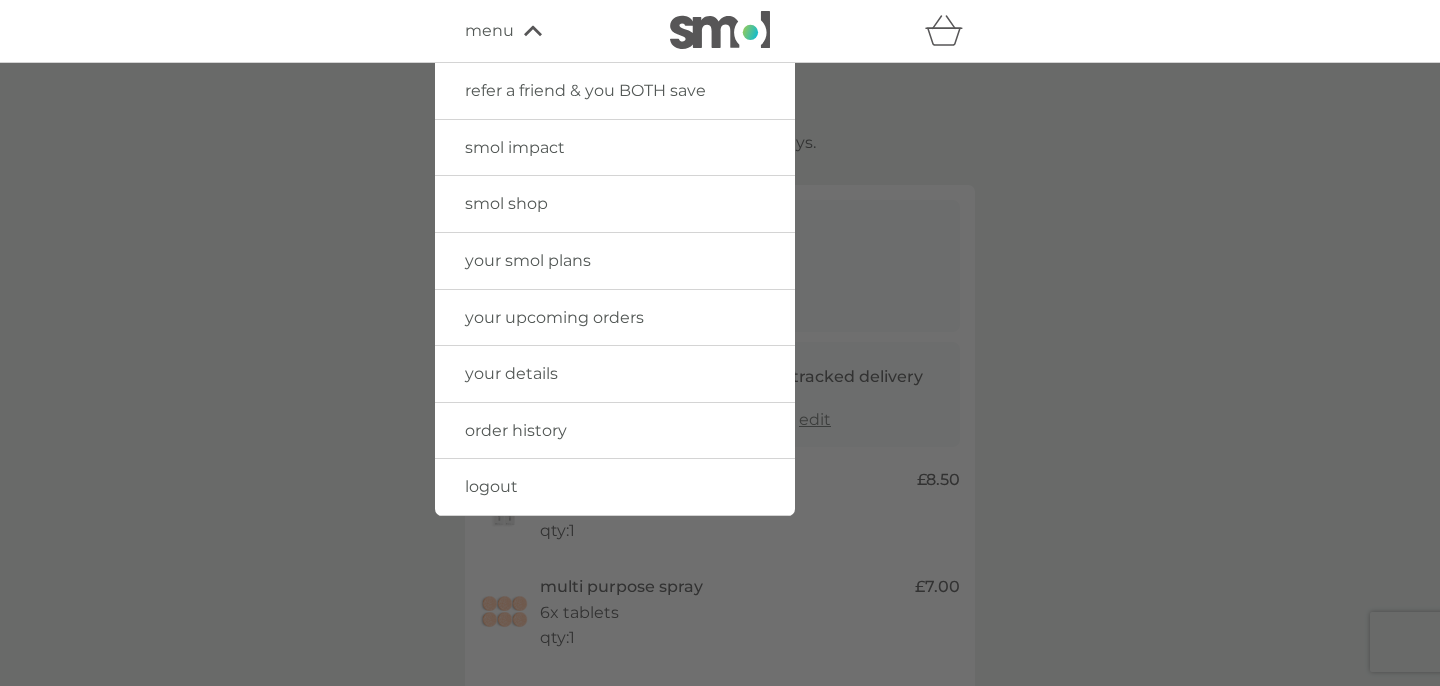 click at bounding box center (720, 406) 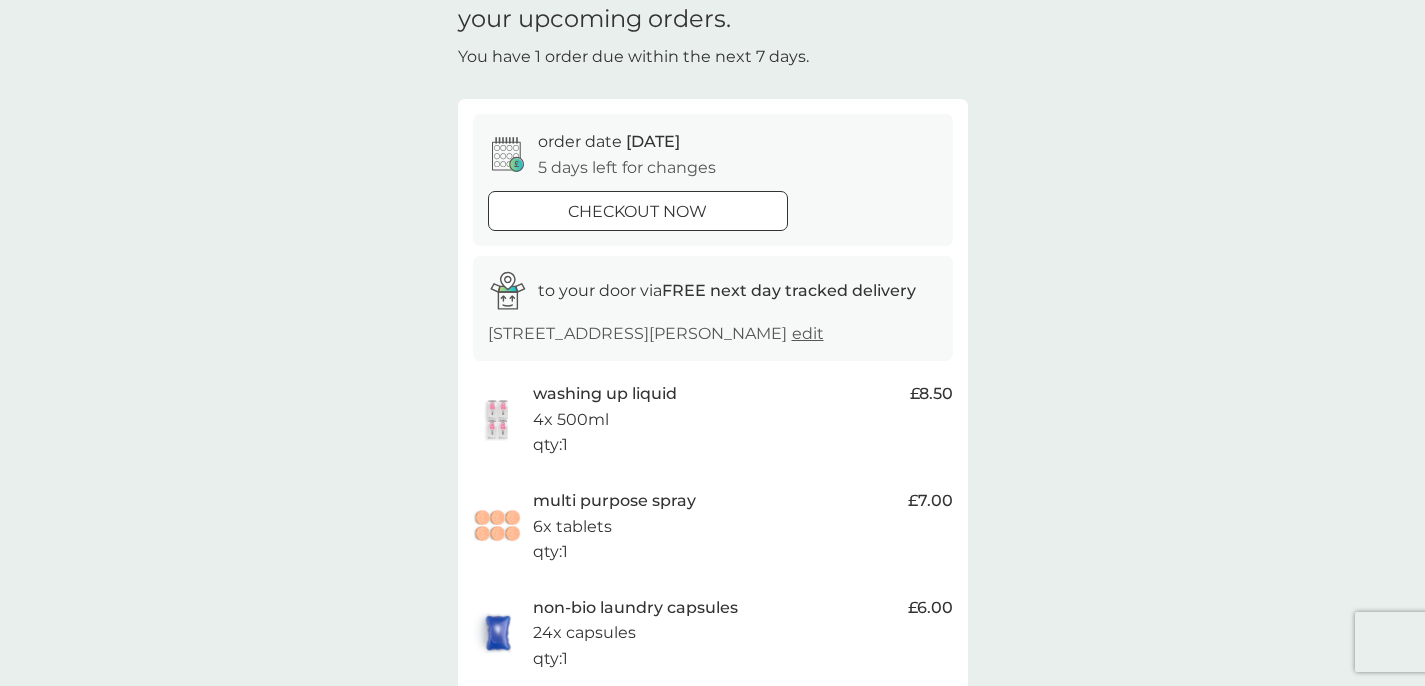 scroll, scrollTop: 0, scrollLeft: 0, axis: both 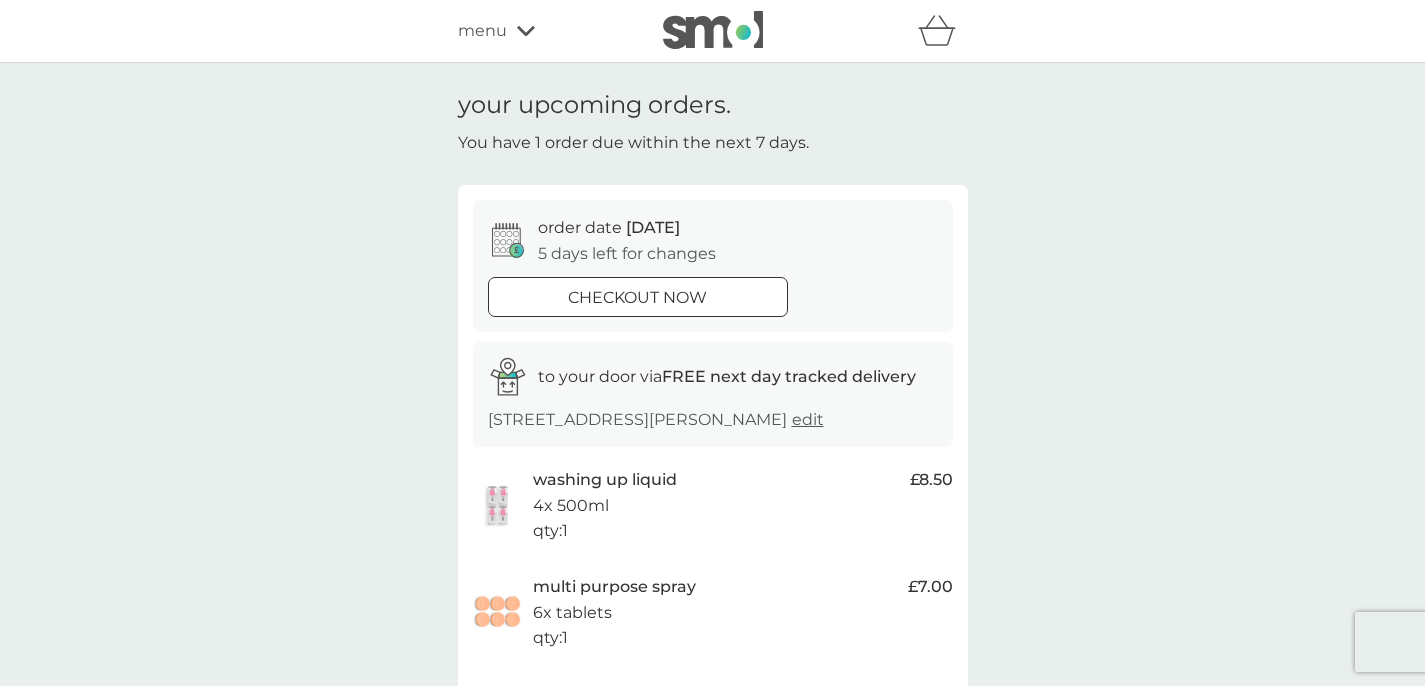 click 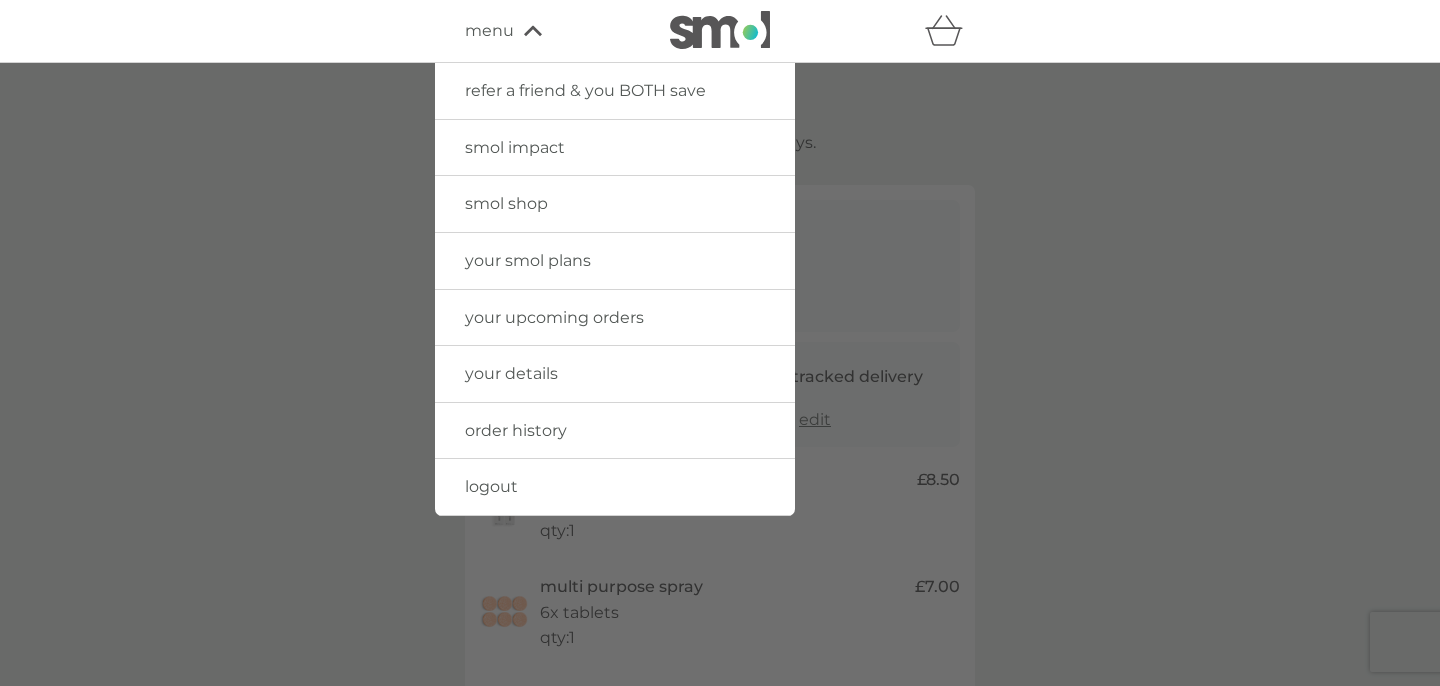 click on "your upcoming orders" at bounding box center [554, 317] 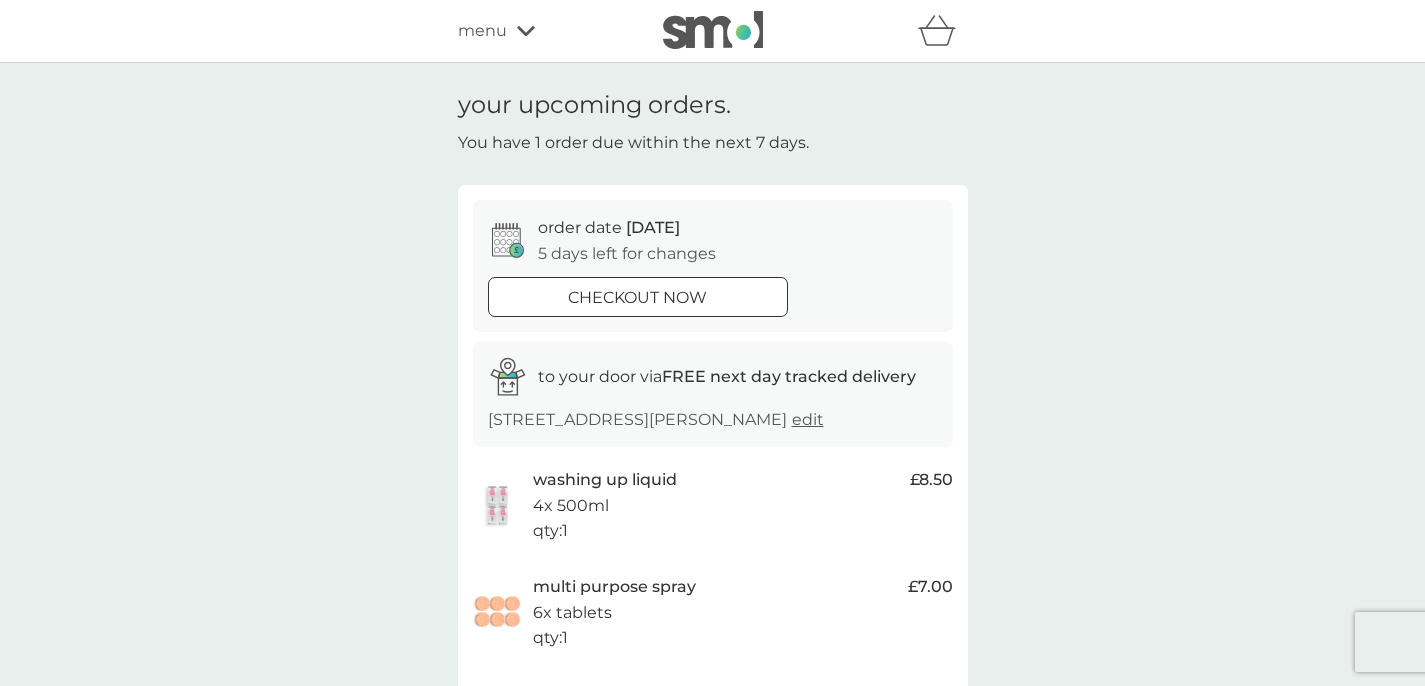 click 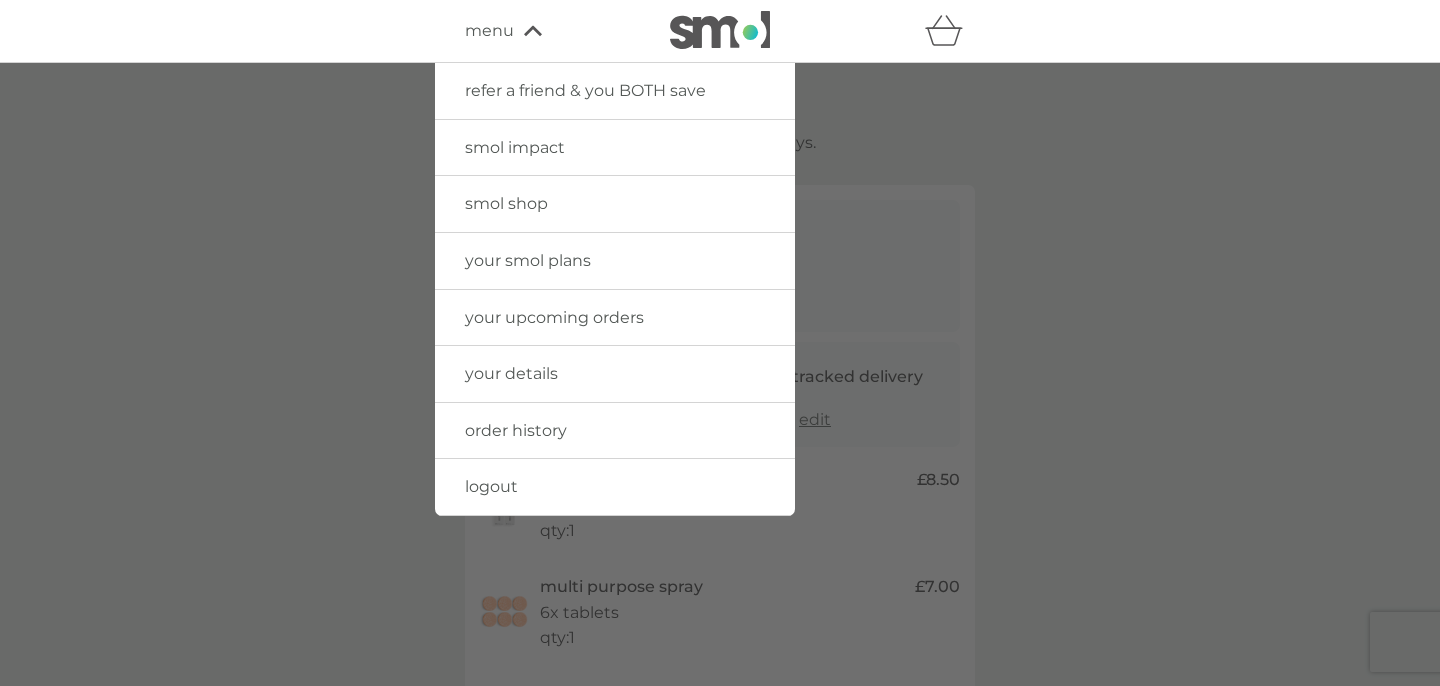 click on "your smol plans" at bounding box center [528, 260] 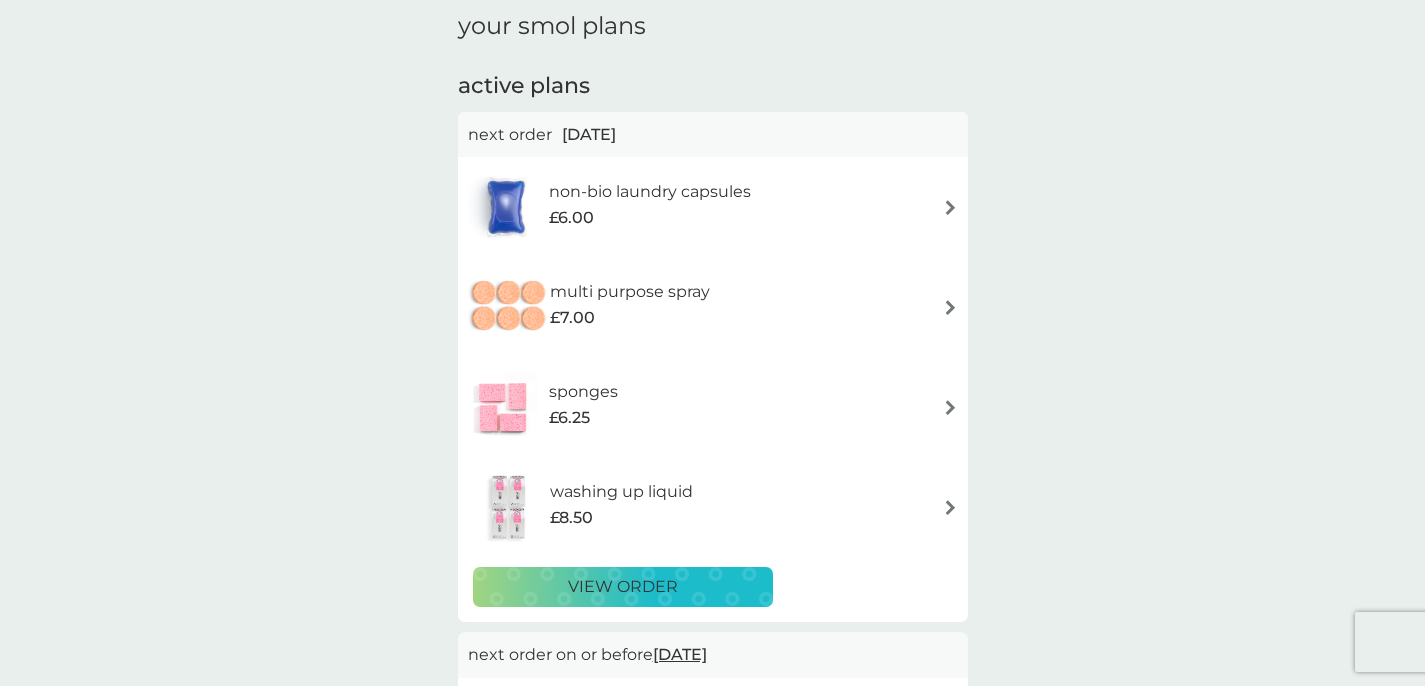scroll, scrollTop: 29, scrollLeft: 0, axis: vertical 